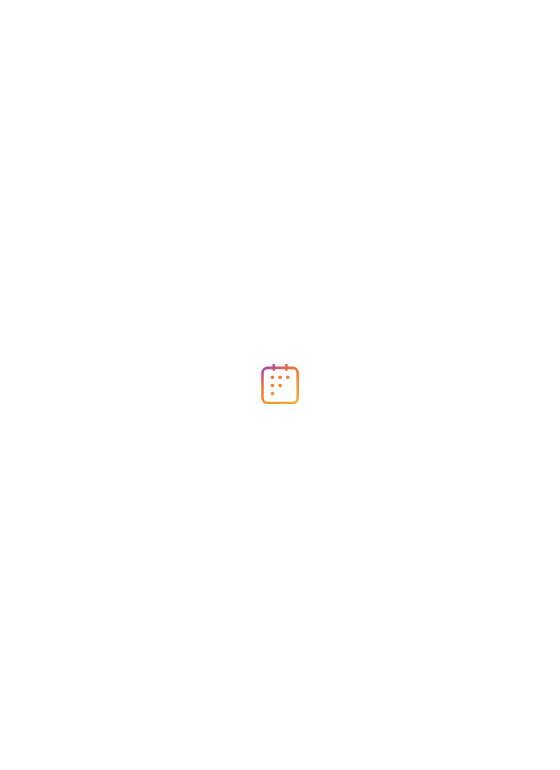 scroll, scrollTop: 0, scrollLeft: 0, axis: both 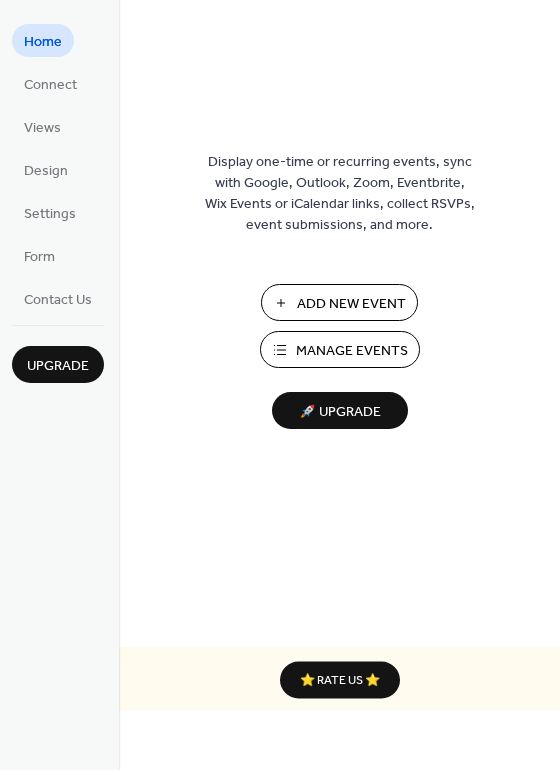 click on "Add New Event" at bounding box center (351, 304) 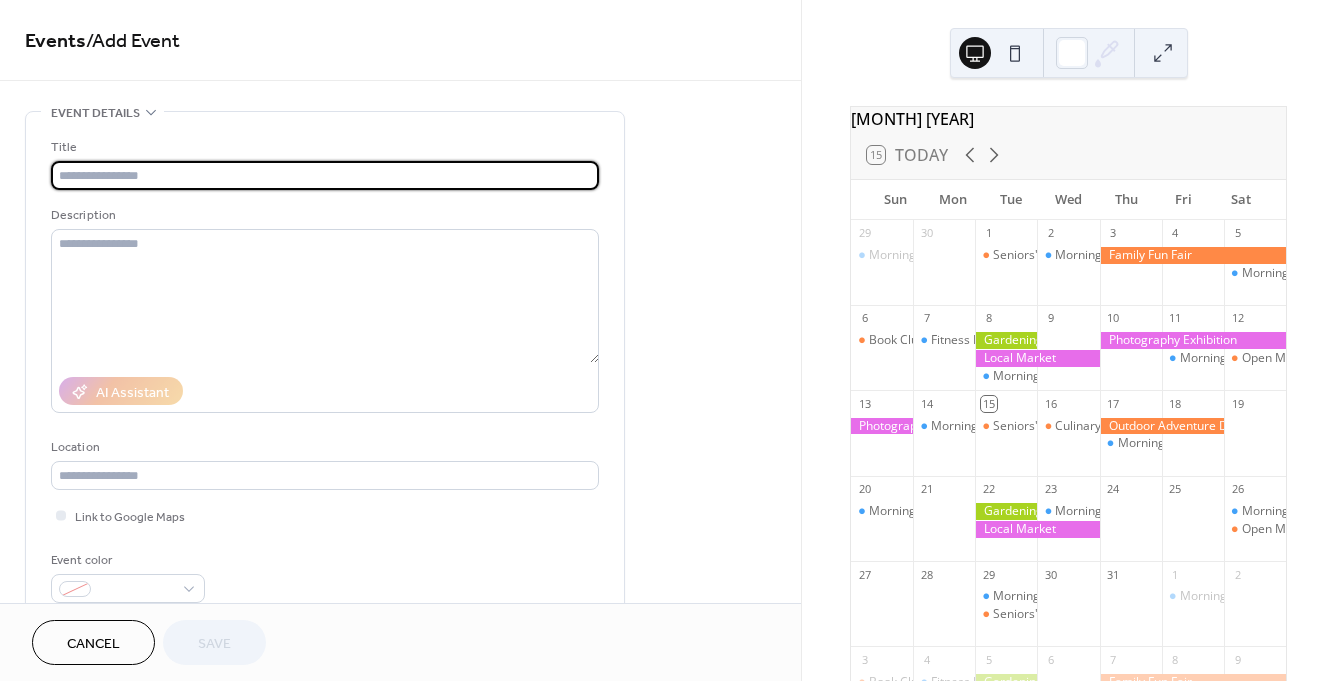 scroll, scrollTop: 0, scrollLeft: 0, axis: both 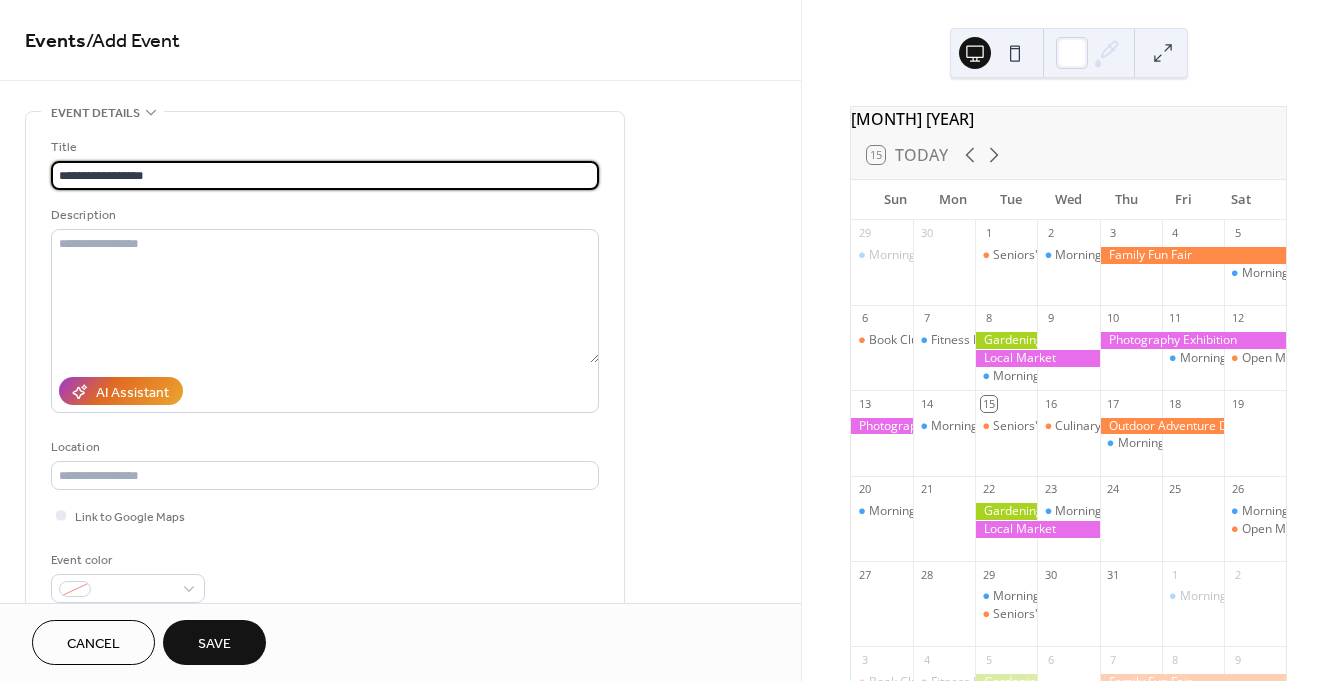 type on "**********" 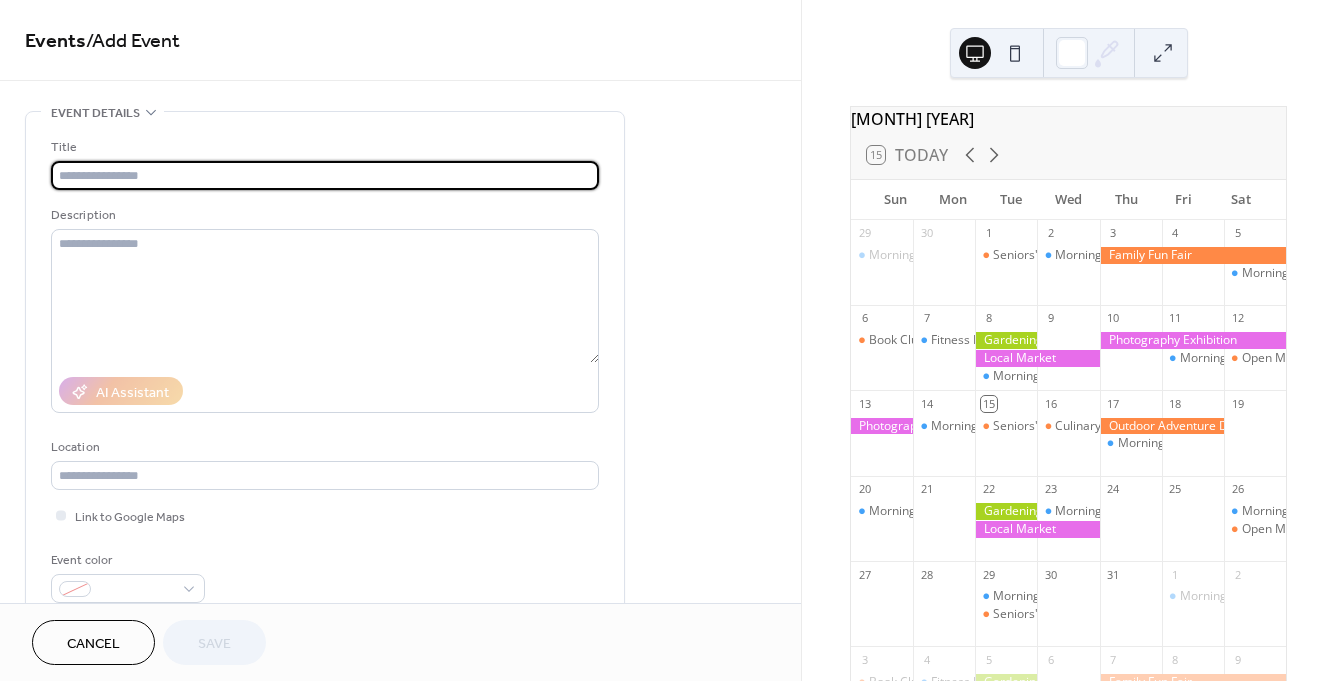 scroll, scrollTop: 0, scrollLeft: 0, axis: both 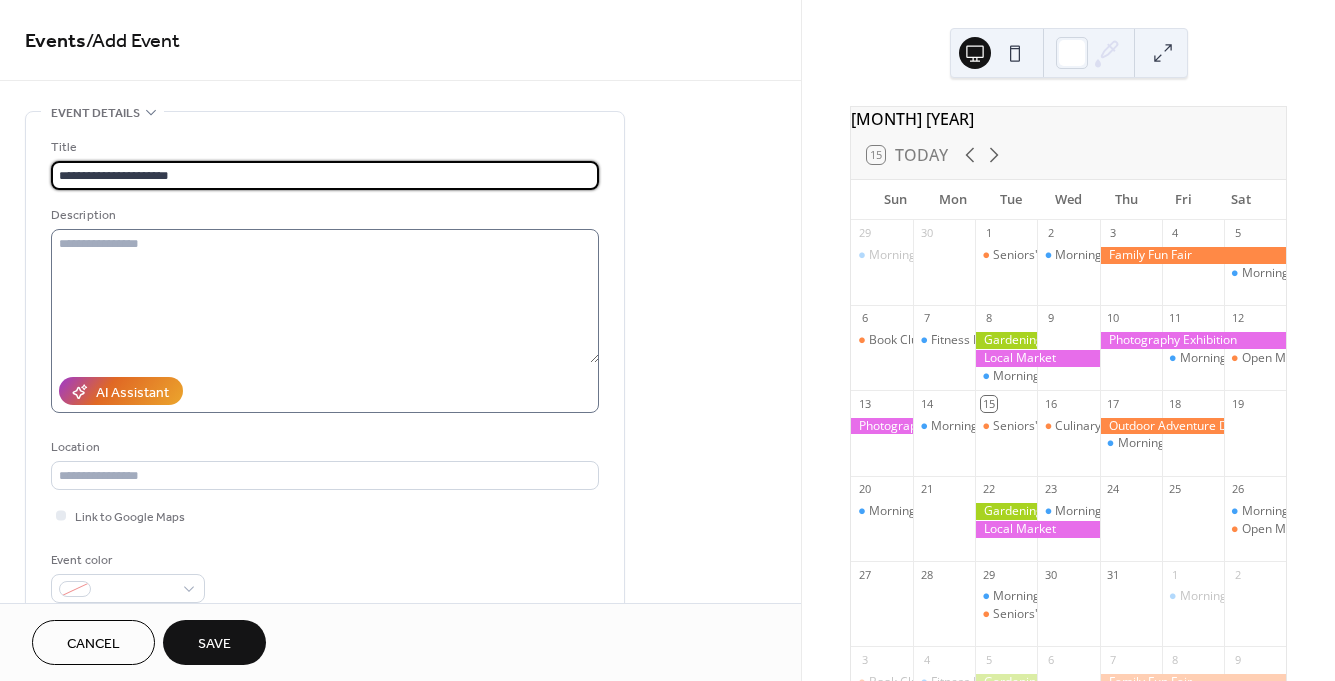 type on "**********" 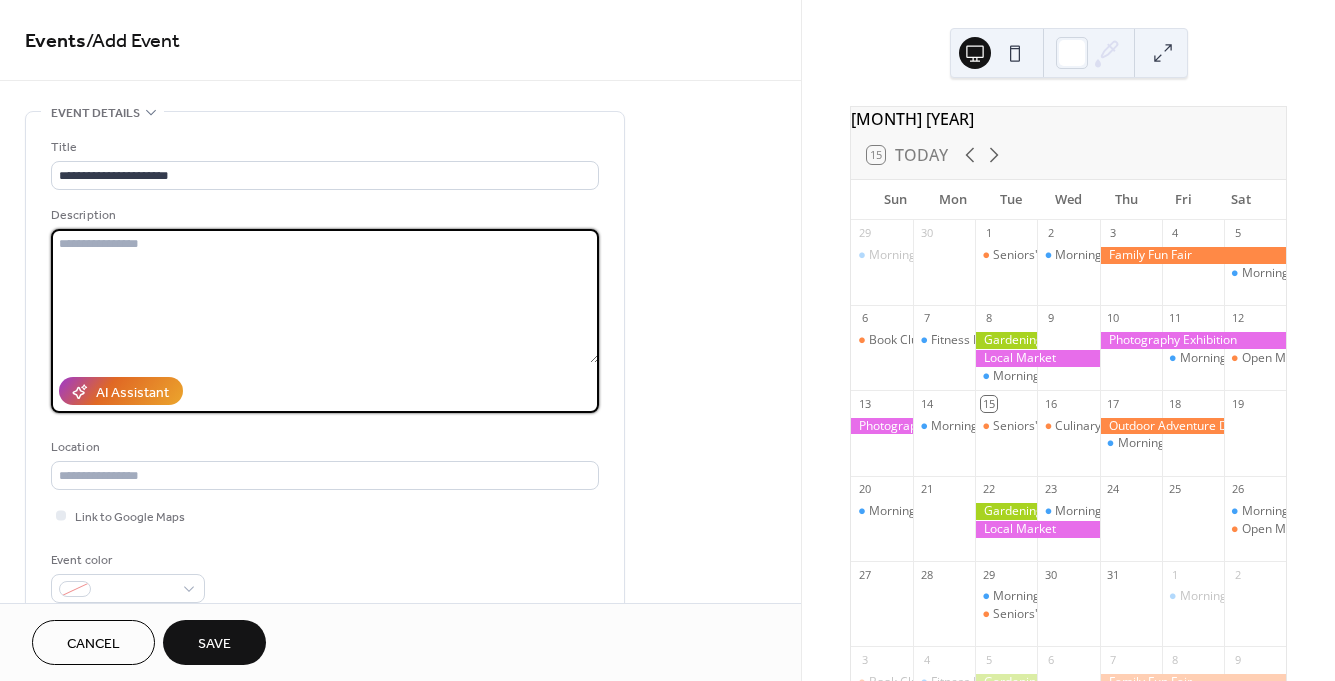 click at bounding box center [325, 296] 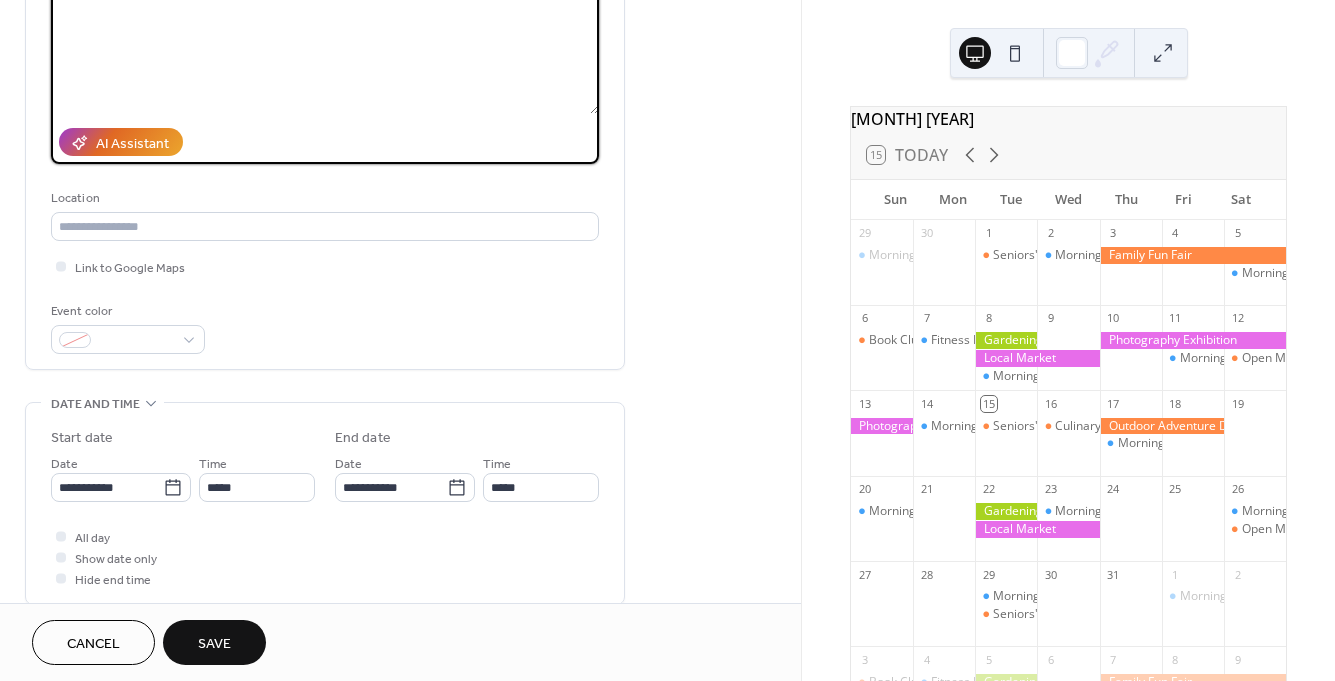 scroll, scrollTop: 254, scrollLeft: 0, axis: vertical 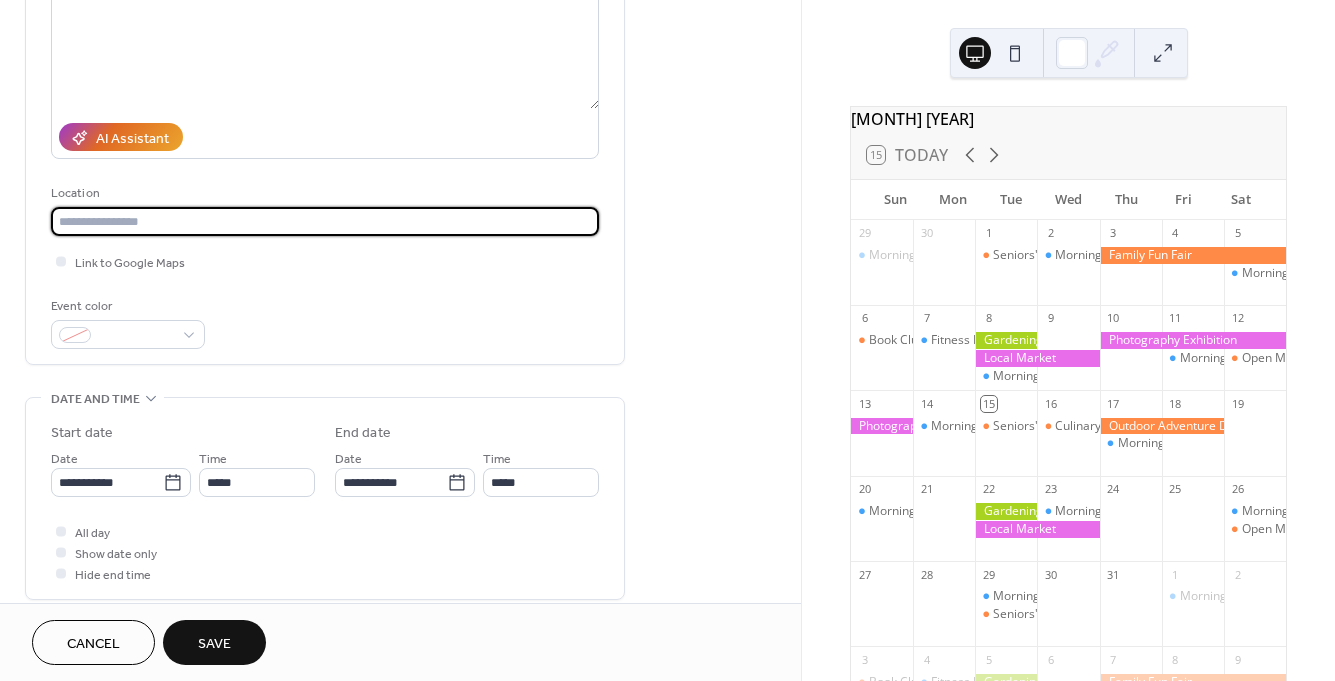 click at bounding box center (325, 221) 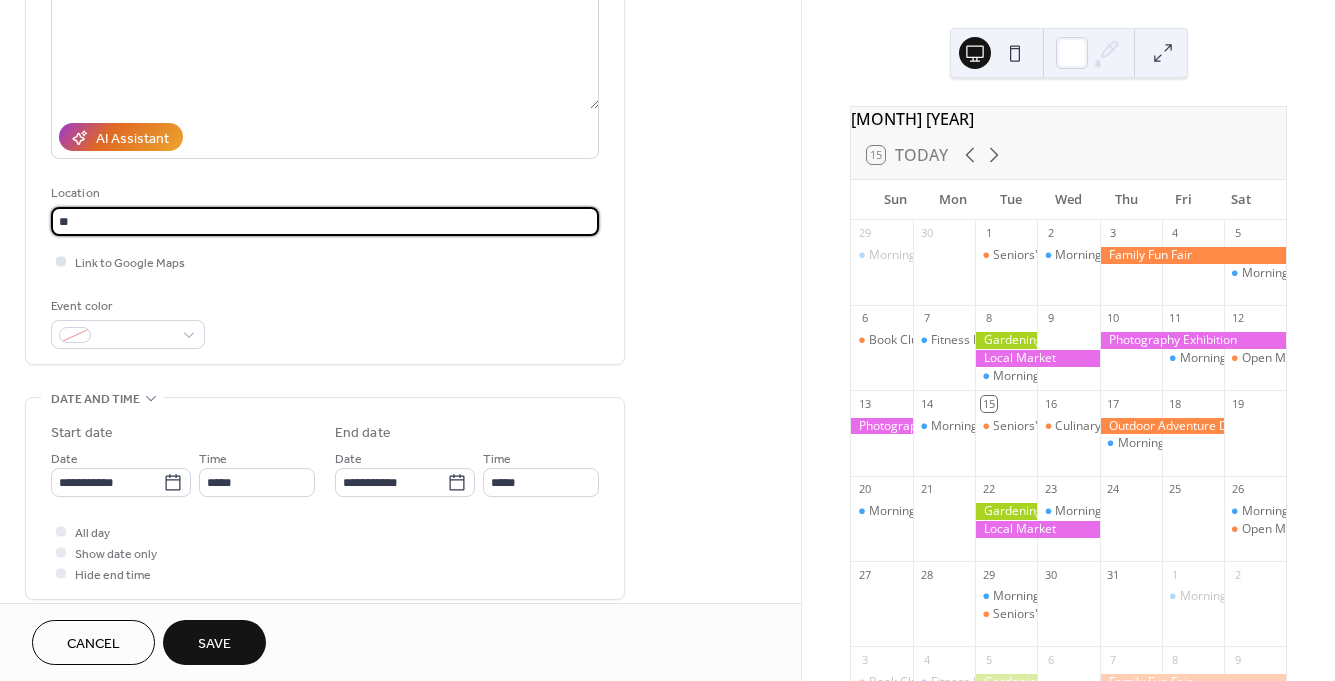type on "*" 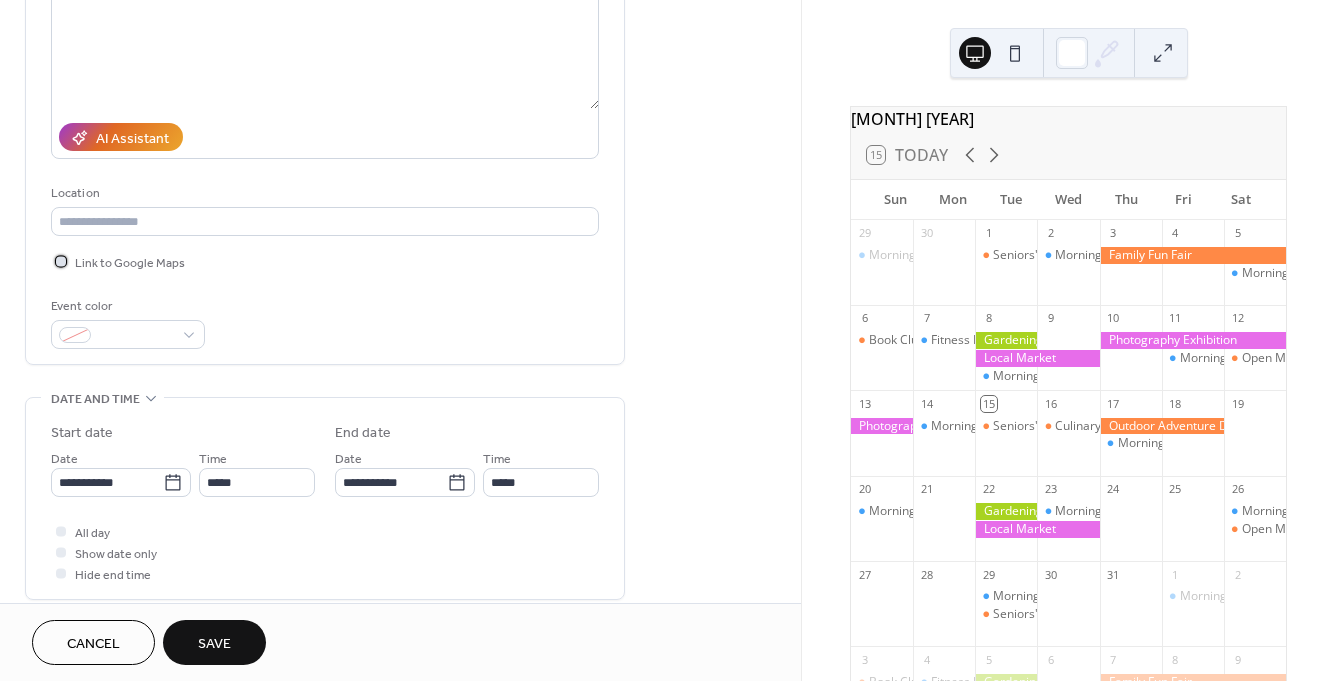 click at bounding box center [61, 261] 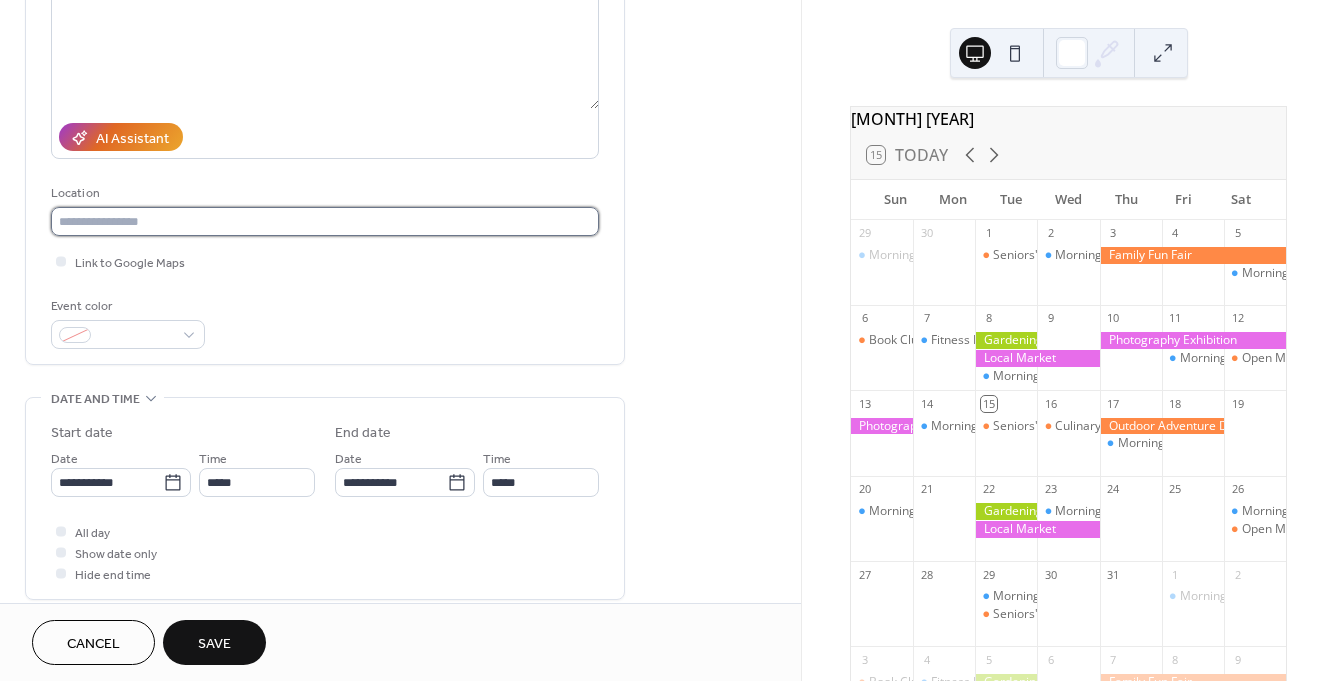 click at bounding box center (325, 221) 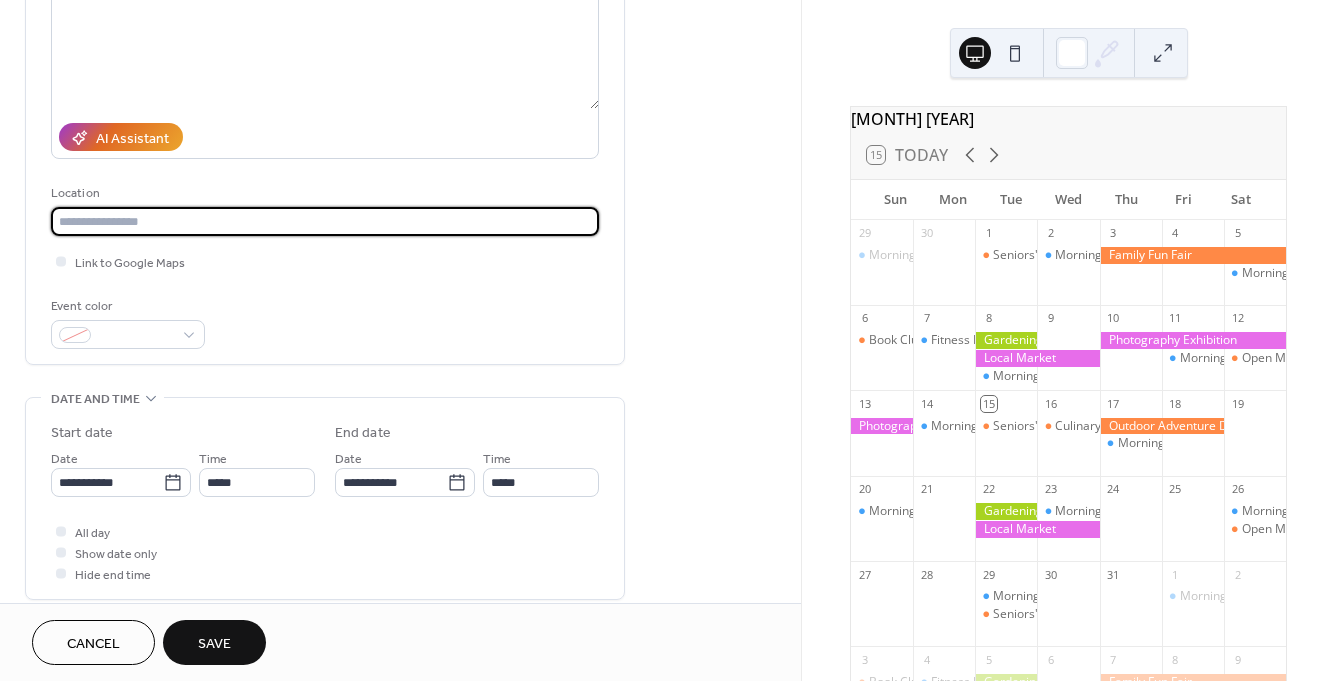 paste on "**********" 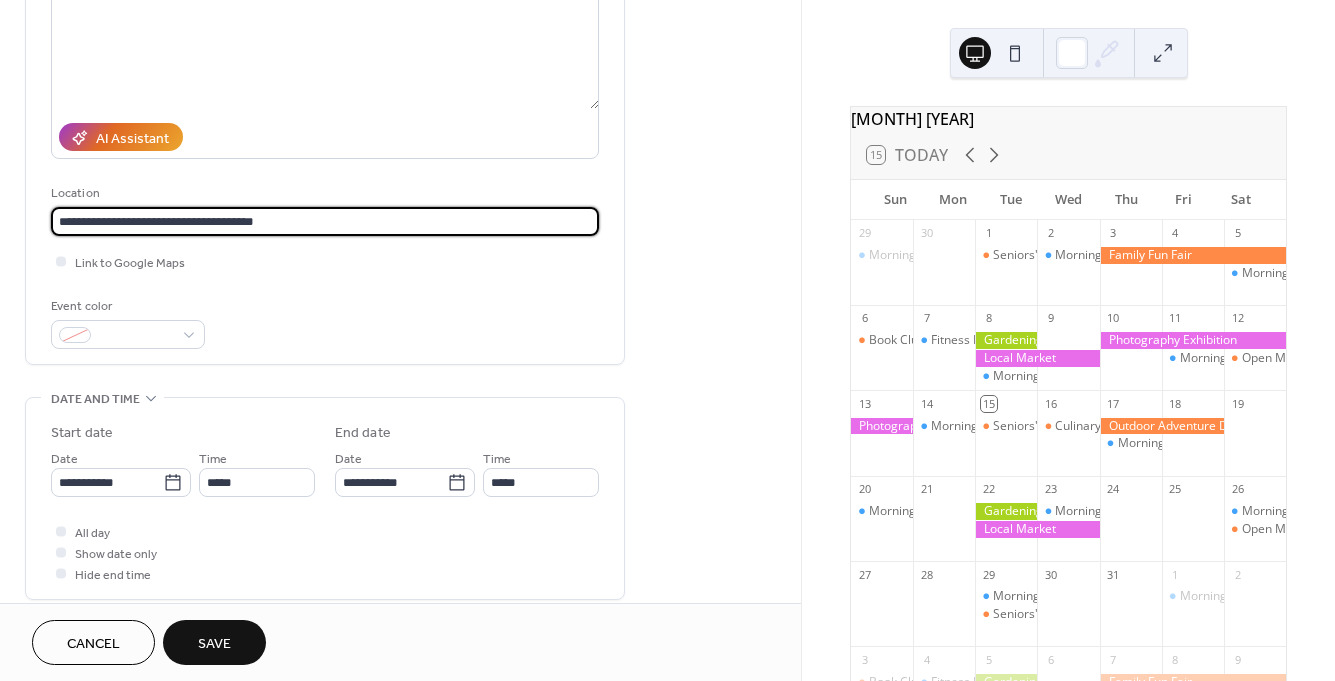 type on "**********" 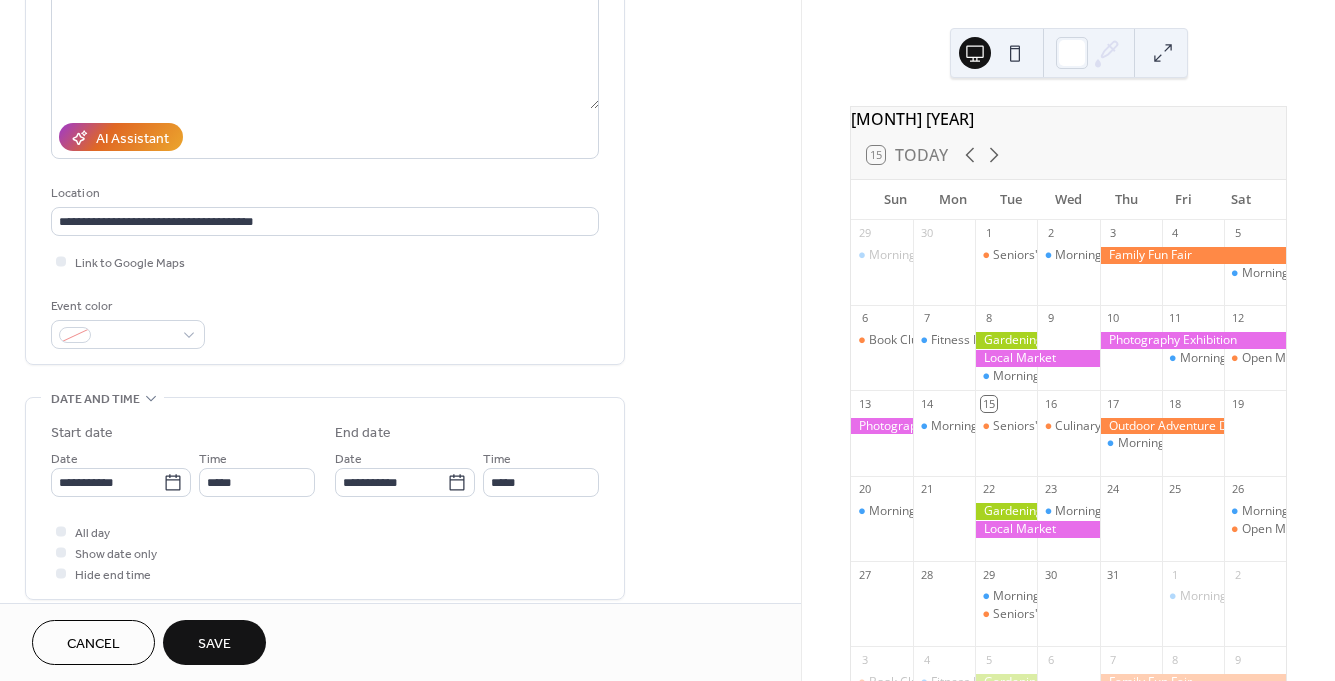 scroll, scrollTop: 409, scrollLeft: 0, axis: vertical 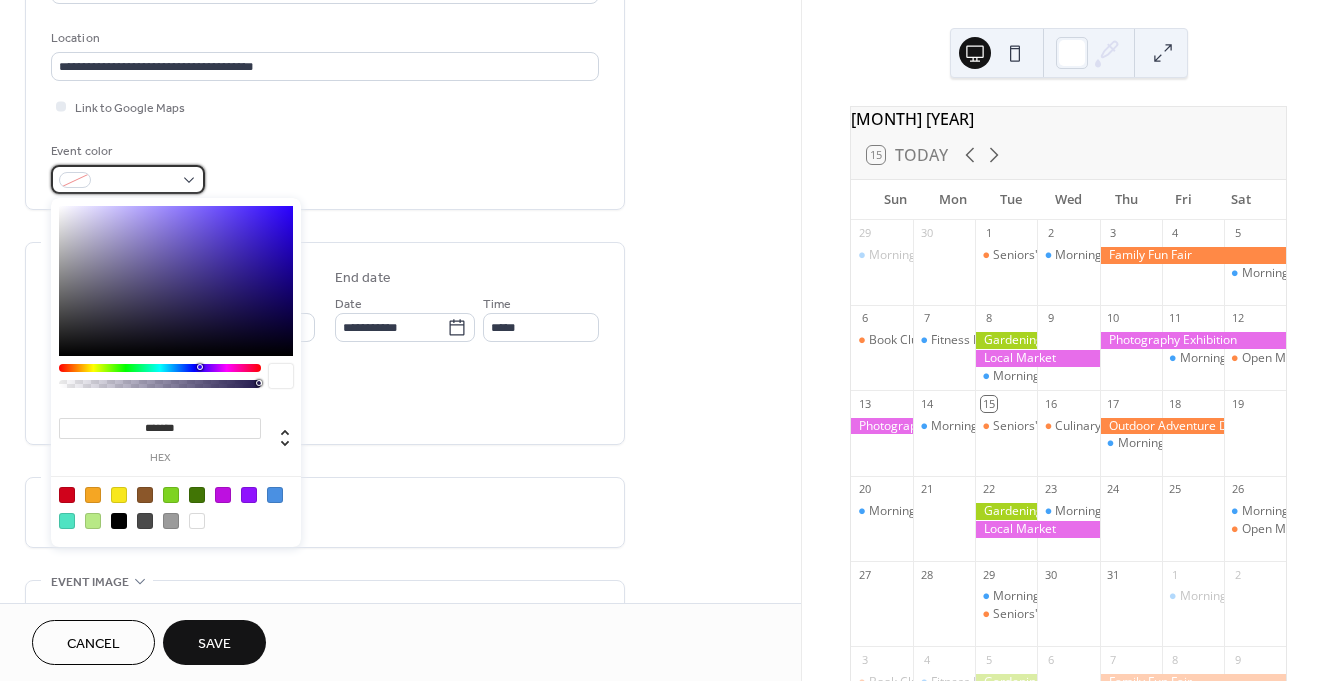 click at bounding box center (128, 179) 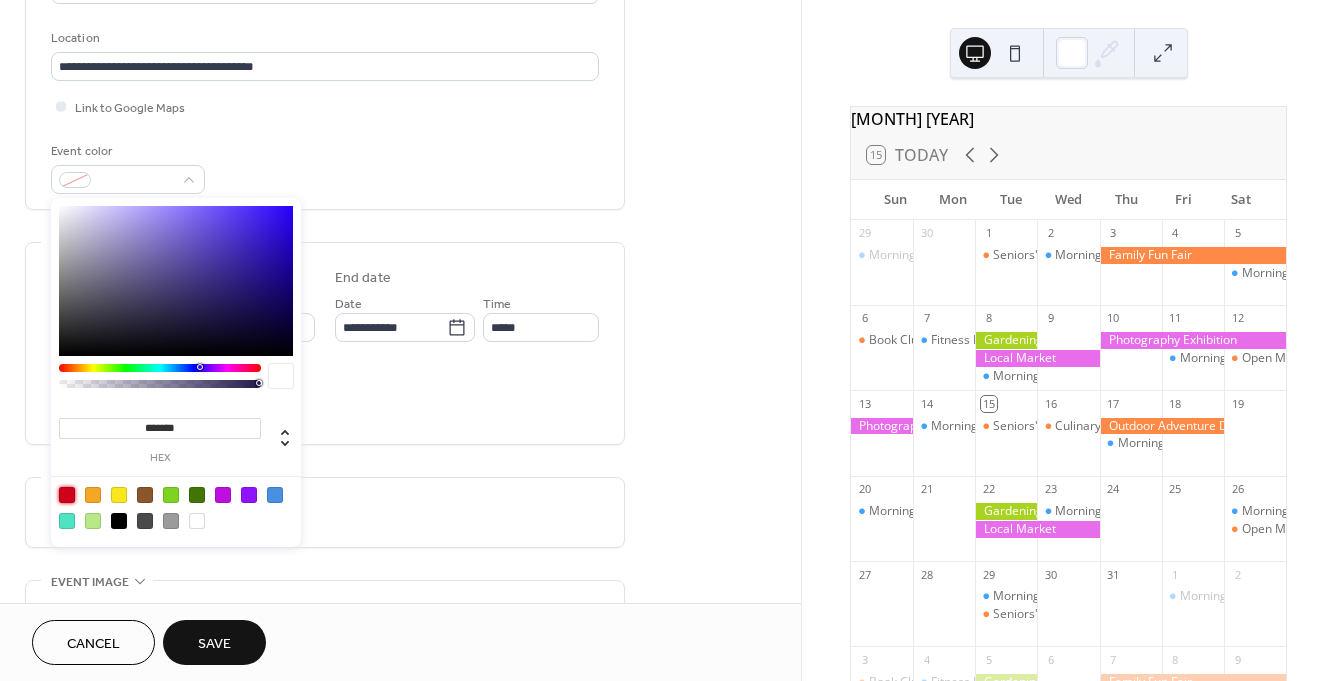 click at bounding box center [67, 495] 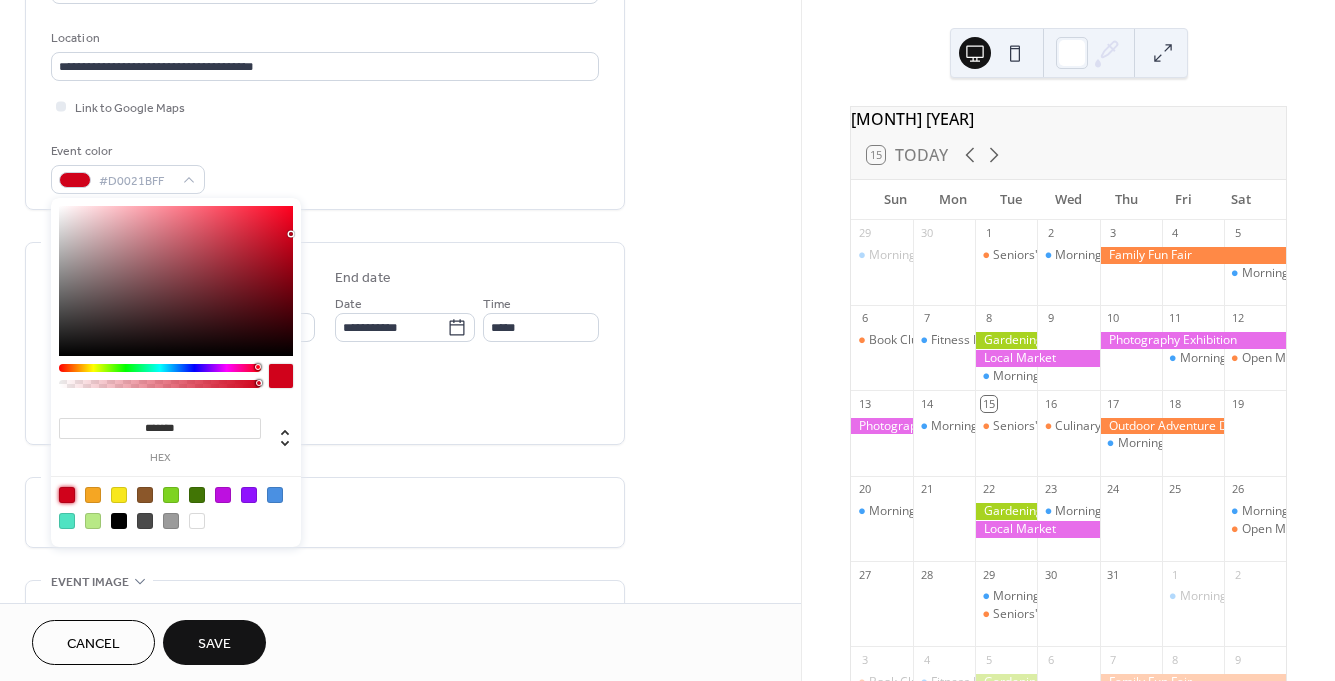 click on "Link to Google Maps" at bounding box center (325, 106) 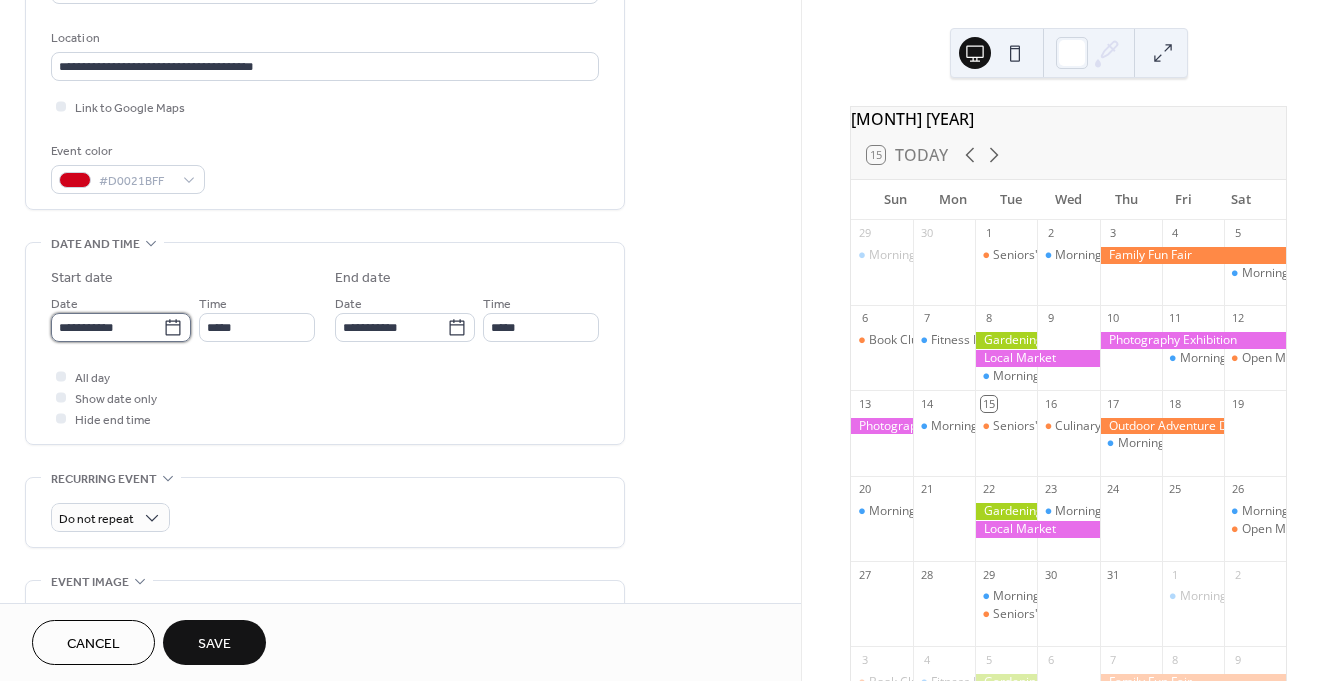 click on "**********" at bounding box center [107, 327] 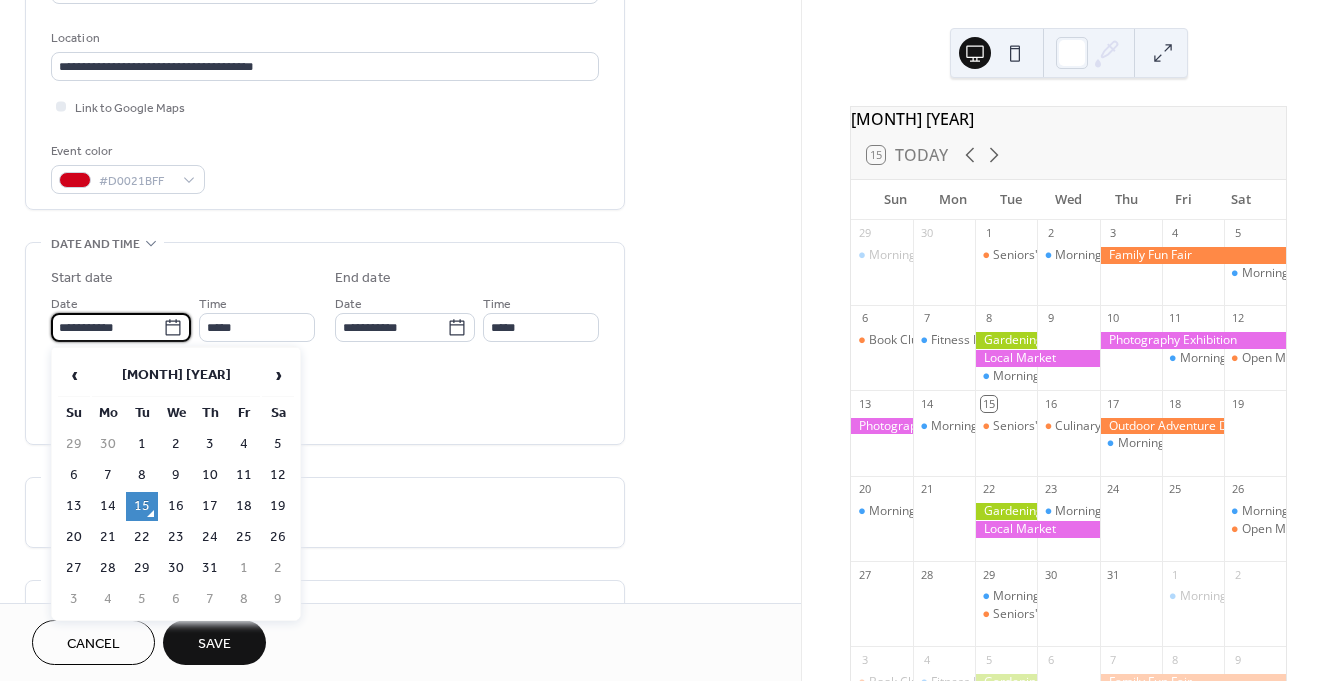 click on "**********" at bounding box center (121, 317) 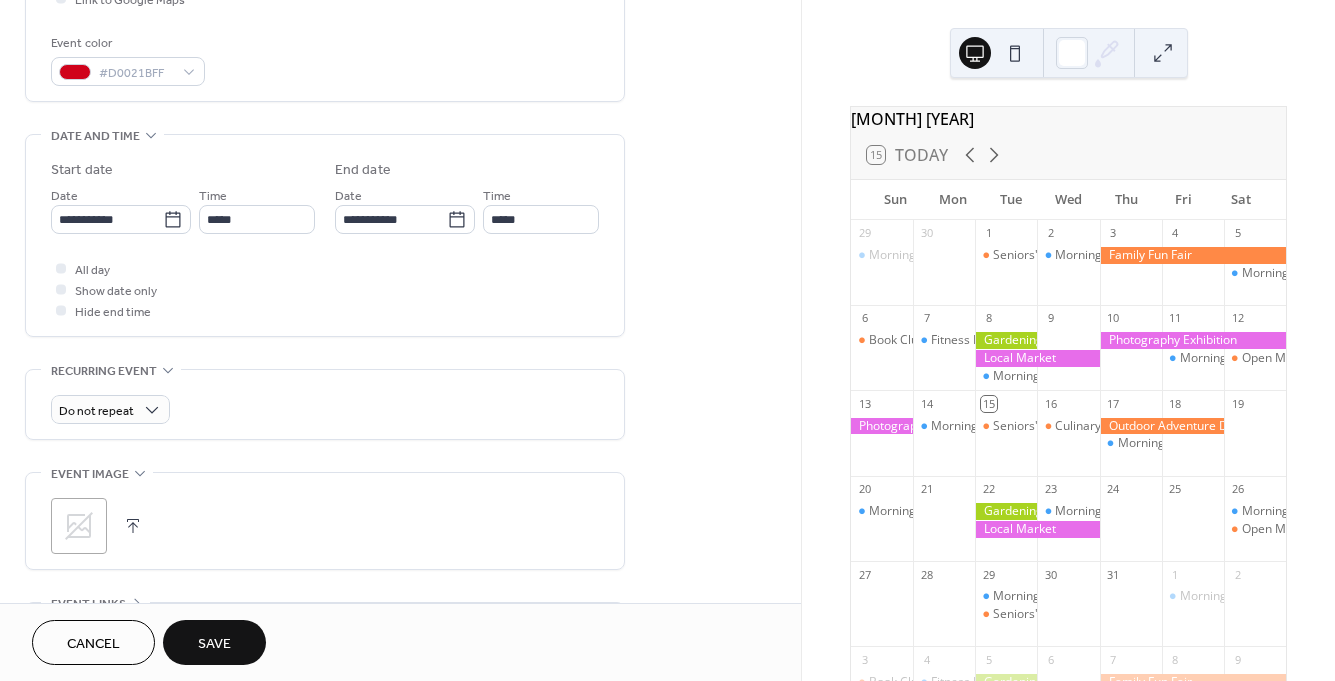 scroll, scrollTop: 487, scrollLeft: 0, axis: vertical 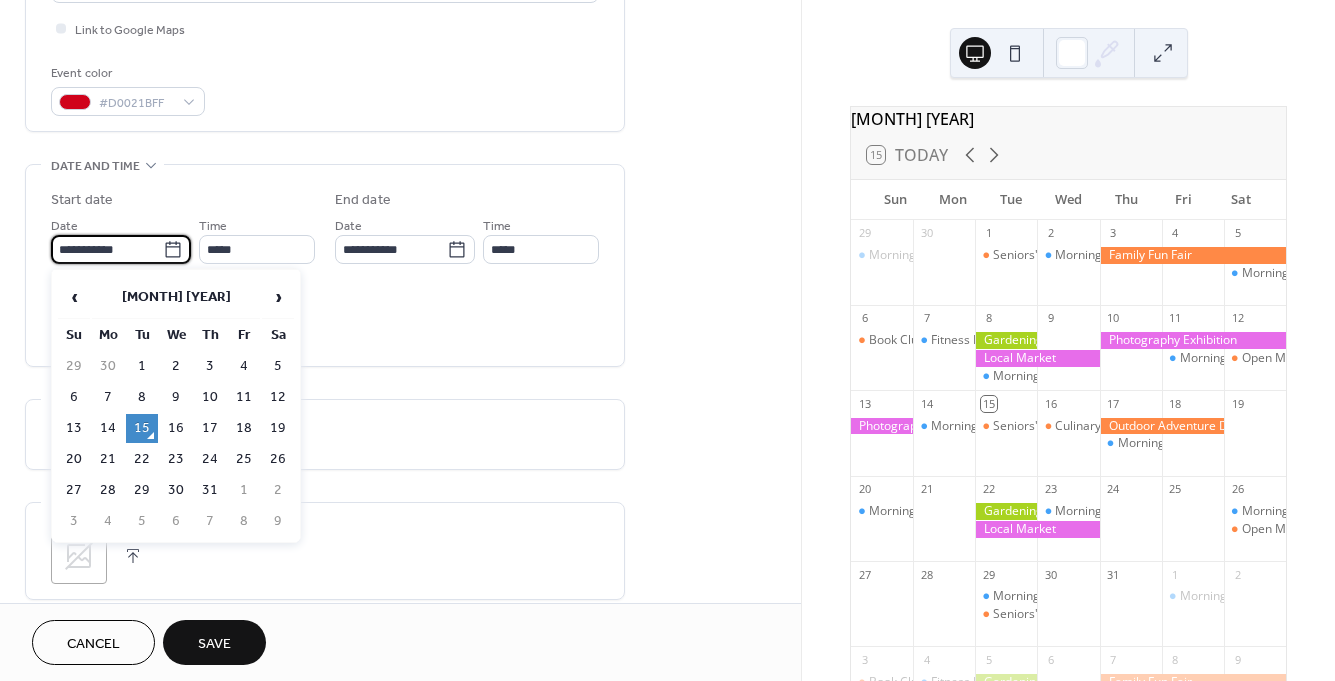click on "**********" at bounding box center (107, 249) 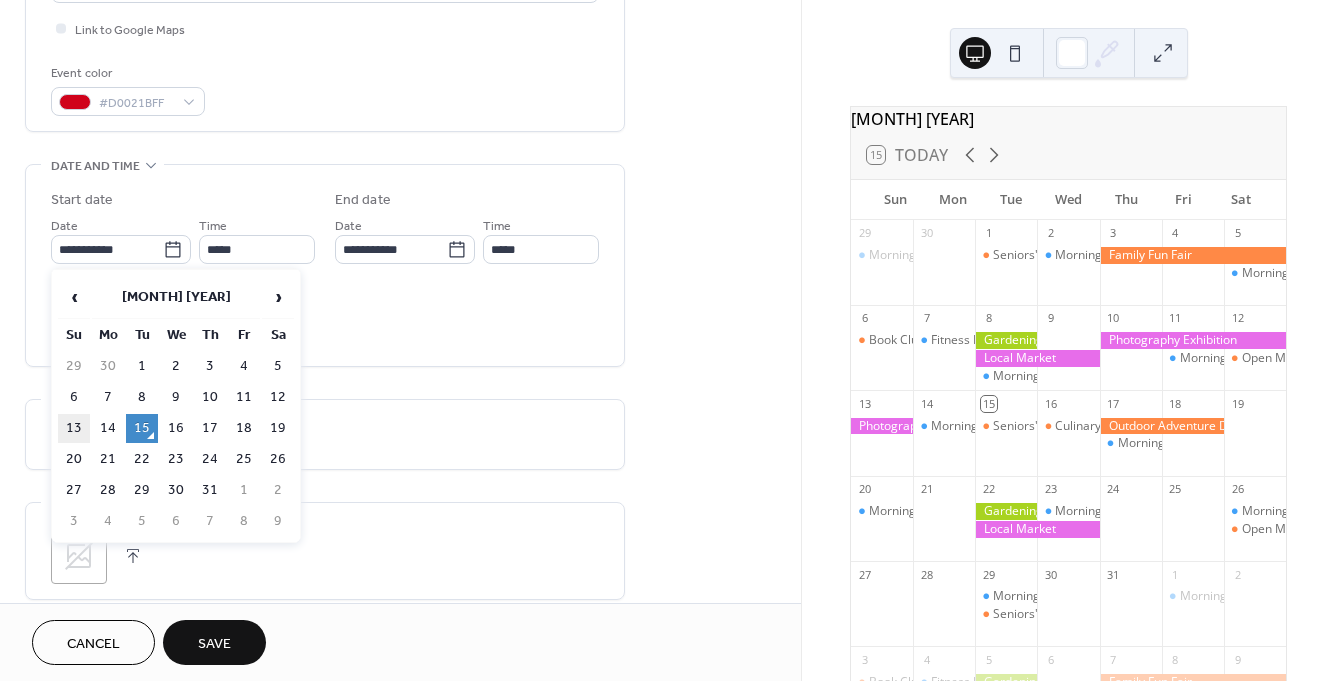 click on "13" at bounding box center (74, 428) 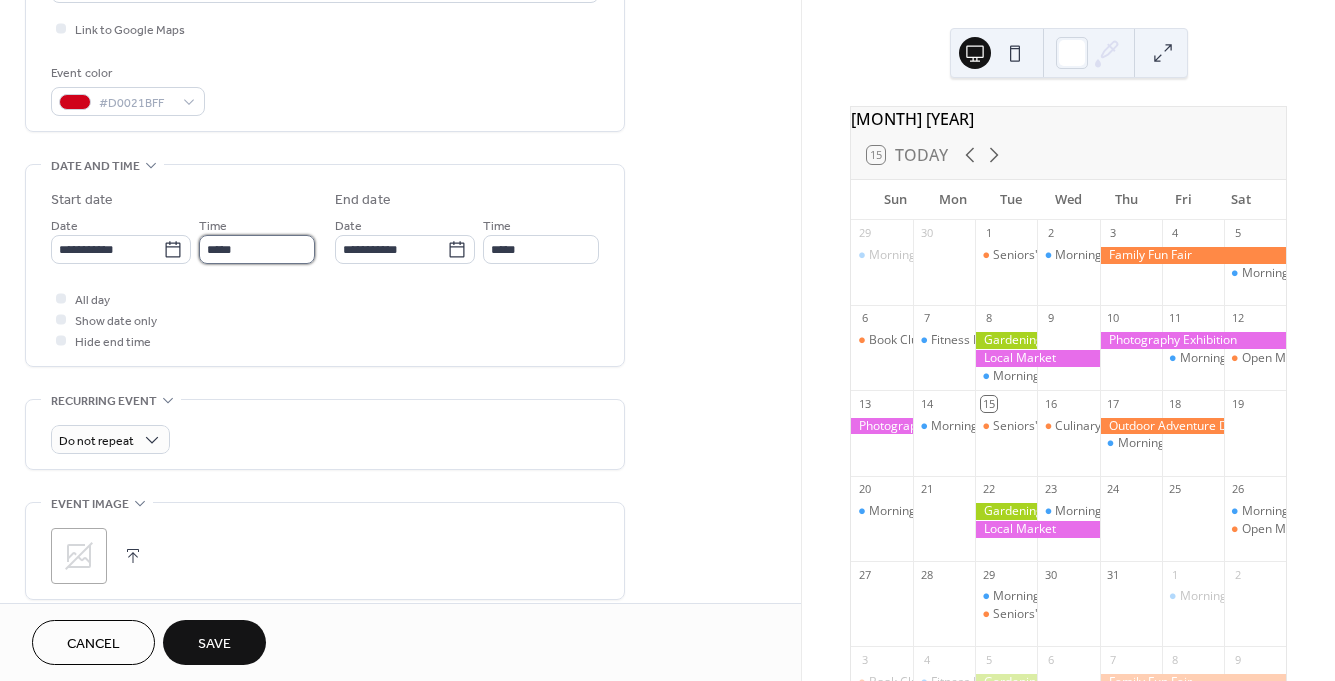 click on "*****" at bounding box center [257, 249] 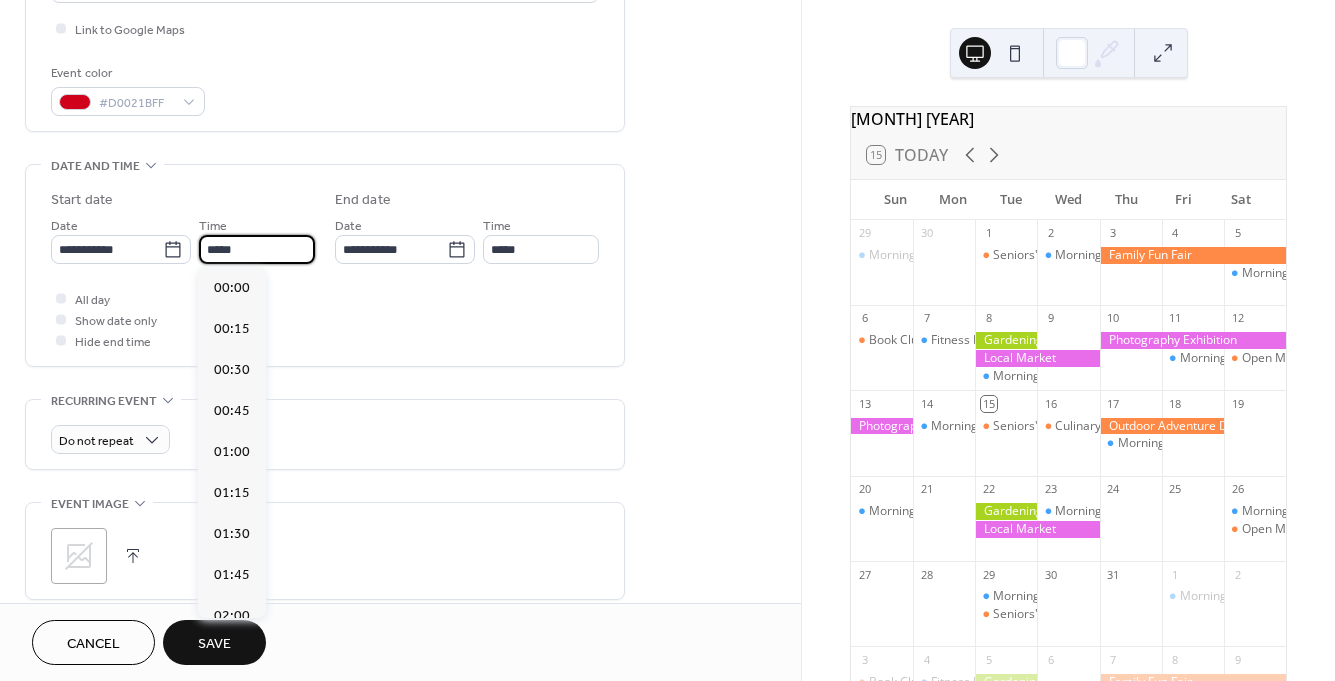 scroll, scrollTop: 1944, scrollLeft: 0, axis: vertical 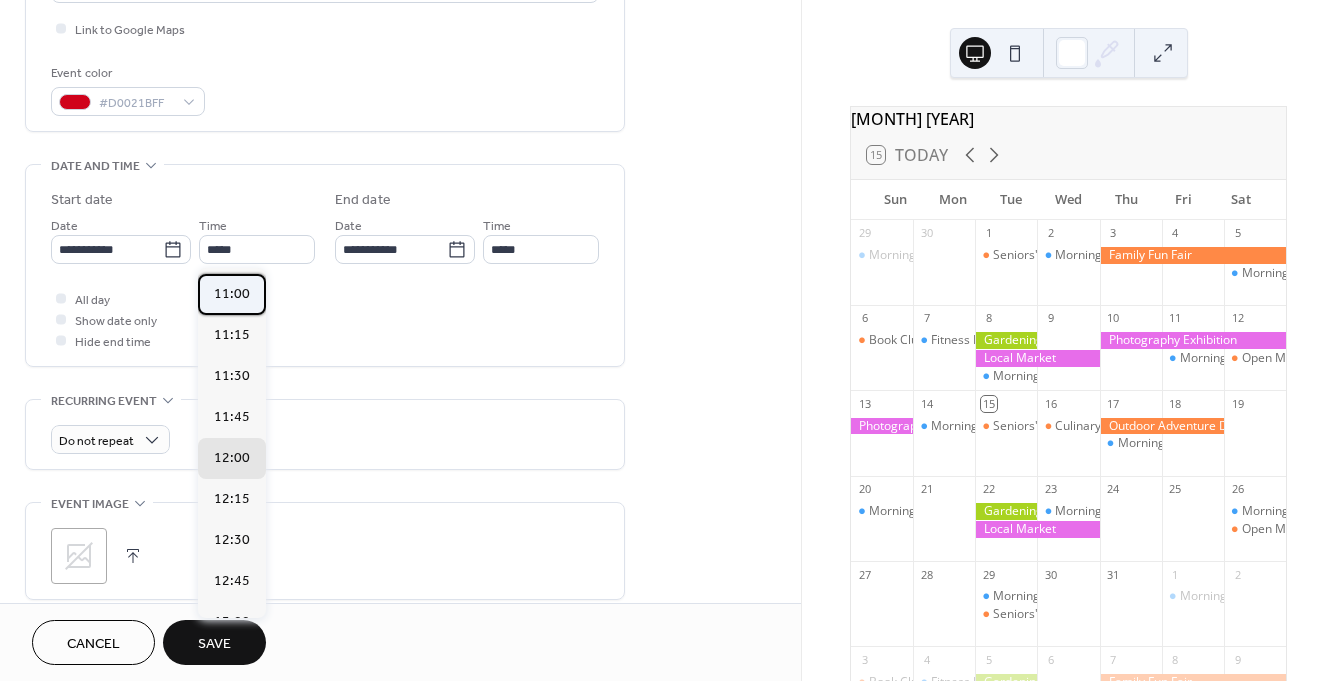 click on "11:00" at bounding box center [232, 294] 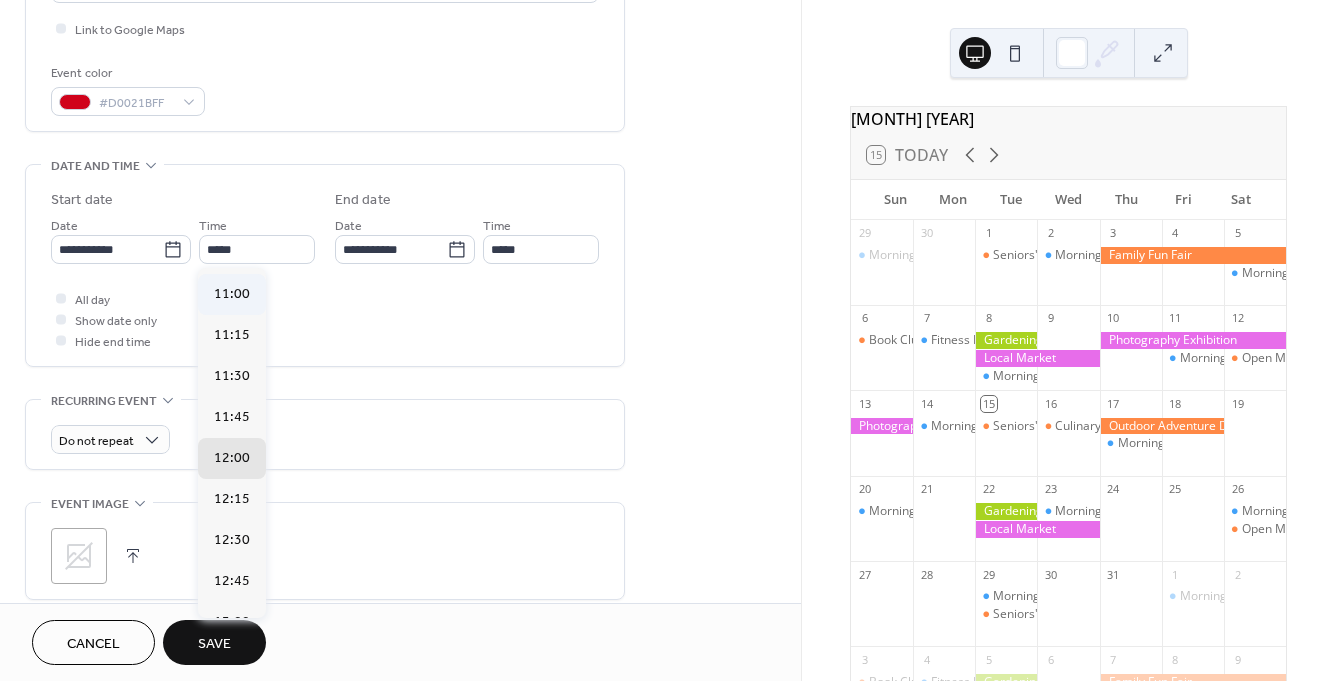 type on "*****" 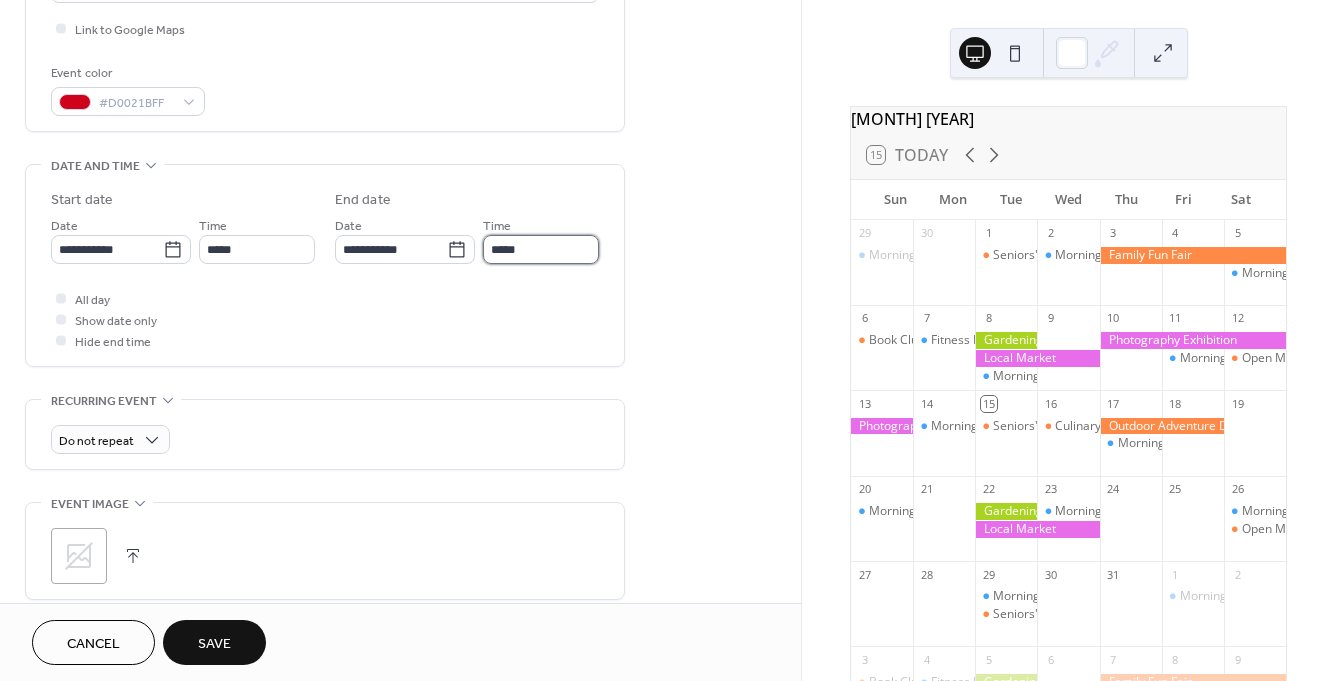 click on "*****" at bounding box center [541, 249] 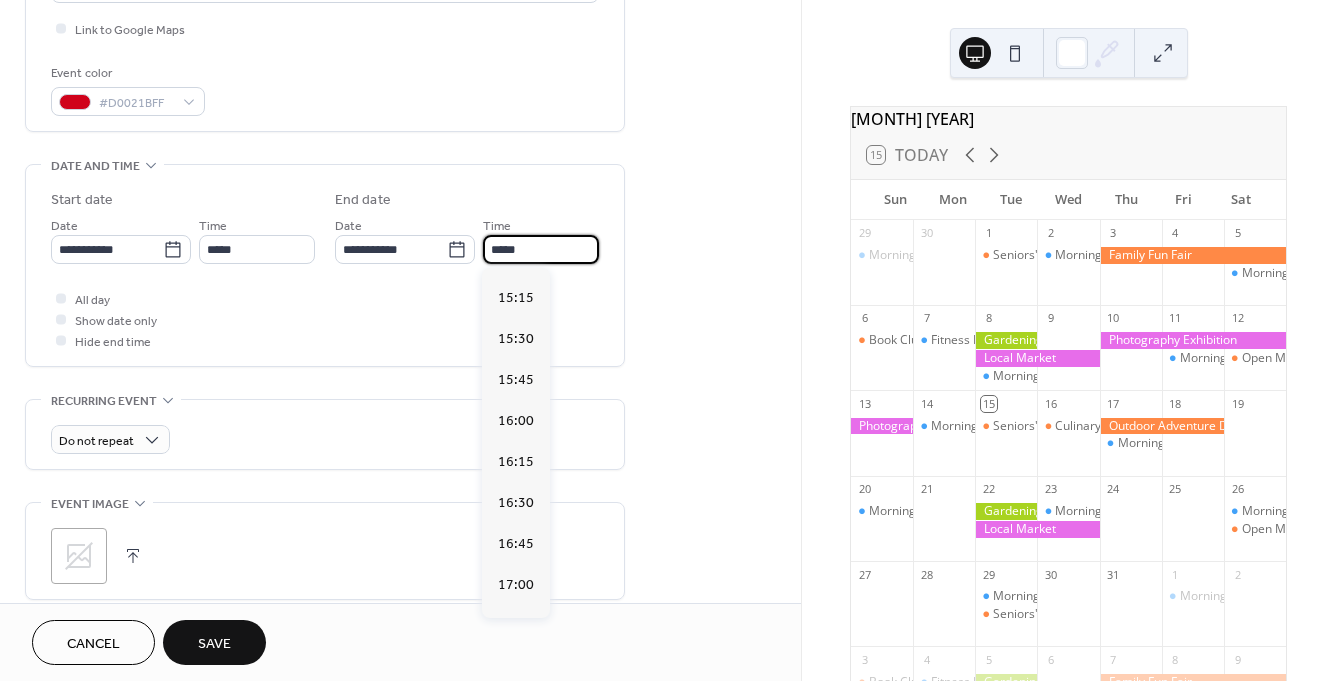 scroll, scrollTop: 662, scrollLeft: 0, axis: vertical 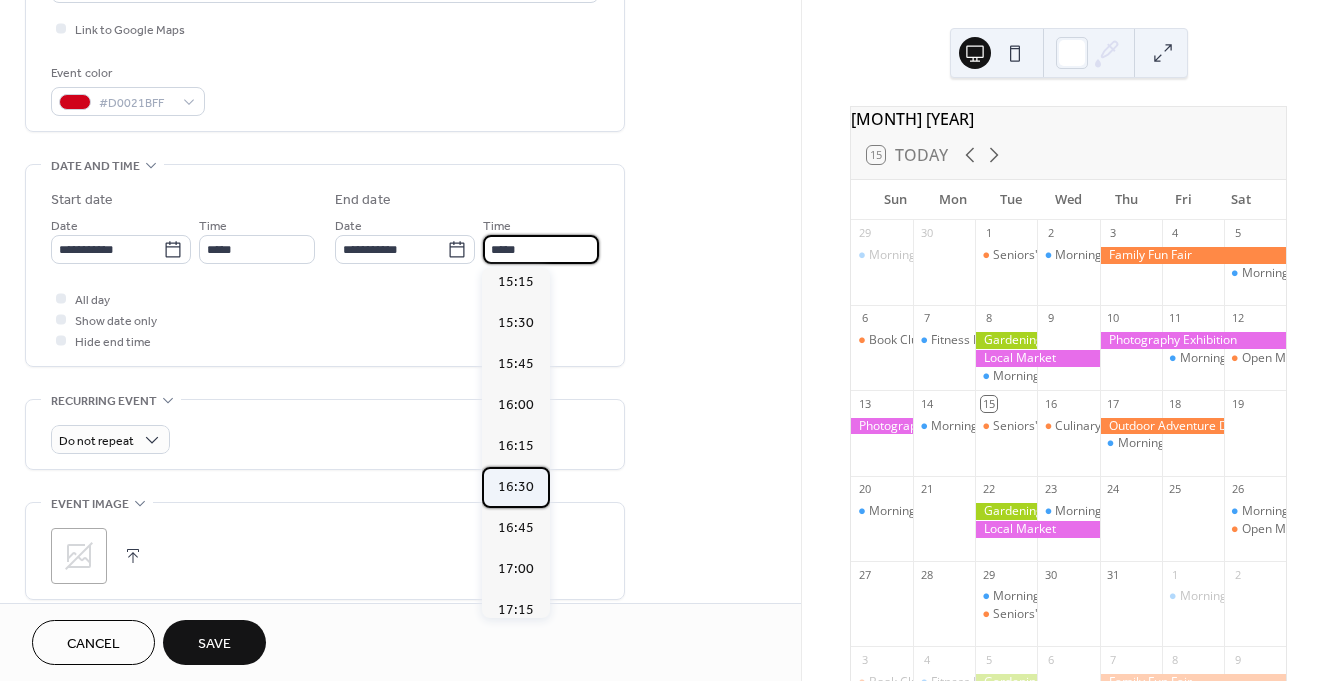 click on "16:30" at bounding box center (516, 487) 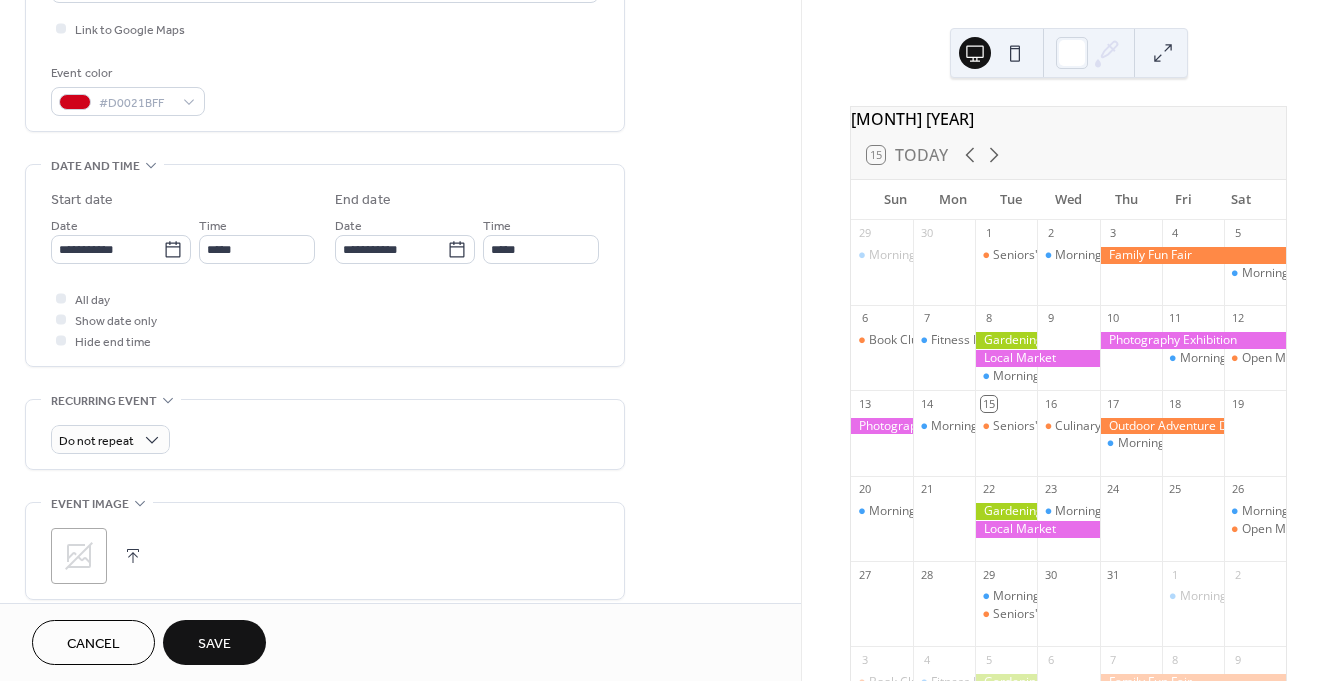 type on "*****" 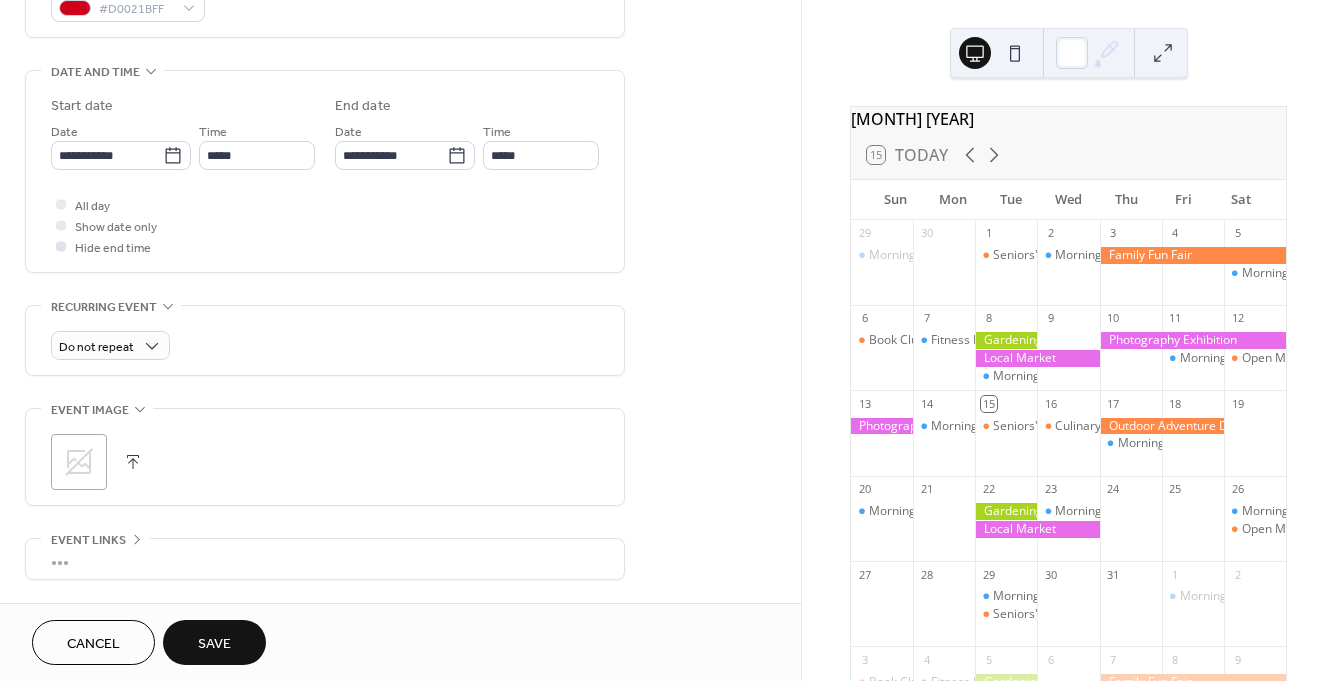 scroll, scrollTop: 726, scrollLeft: 0, axis: vertical 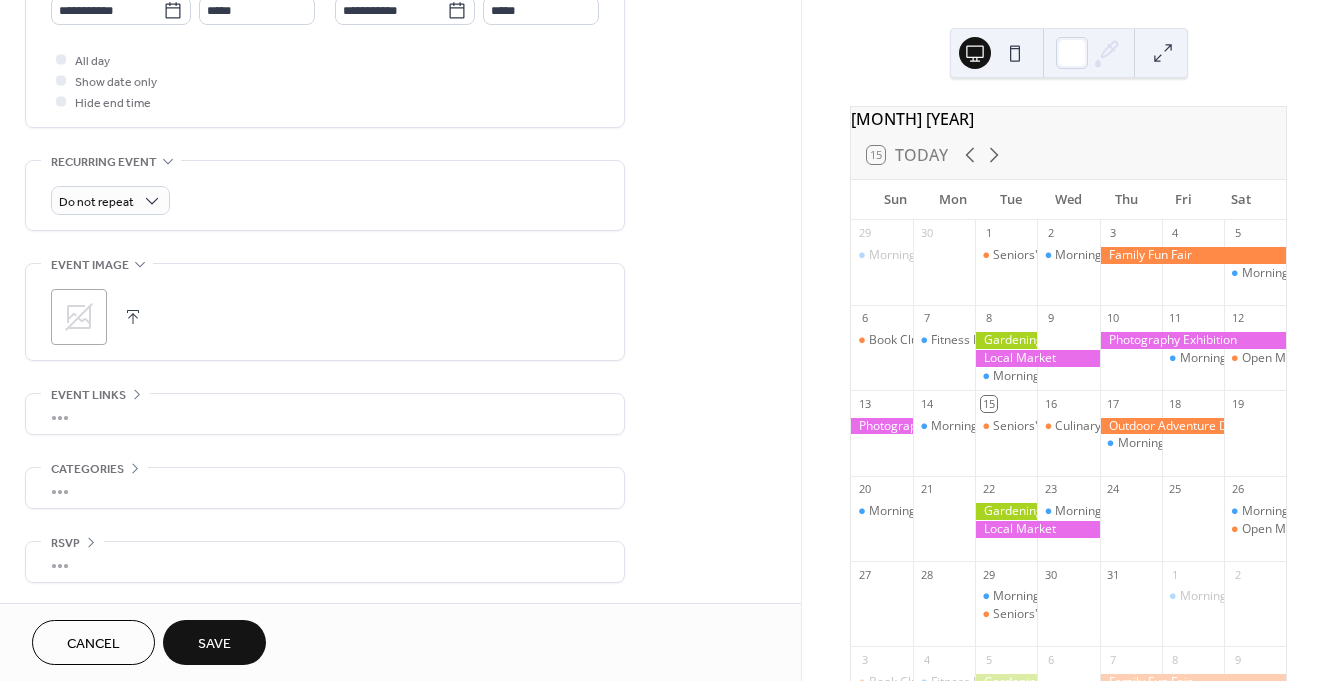 click on "•••" at bounding box center [325, 414] 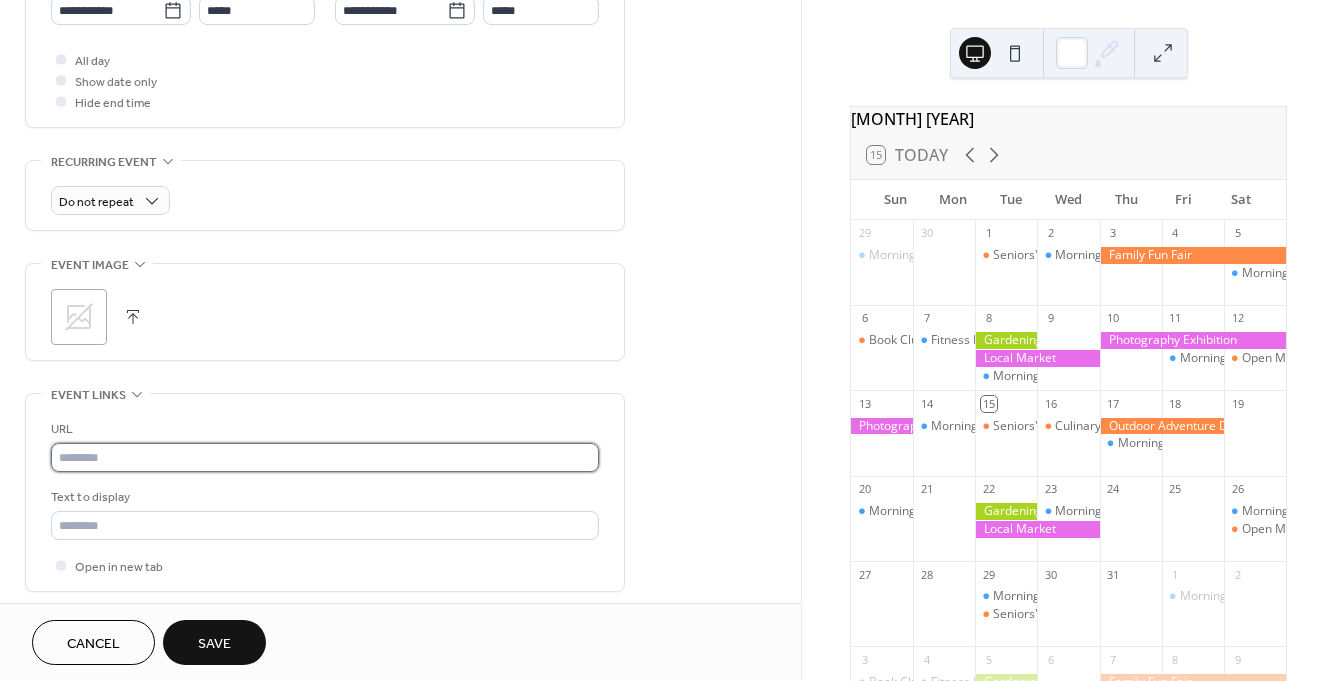 click at bounding box center (325, 457) 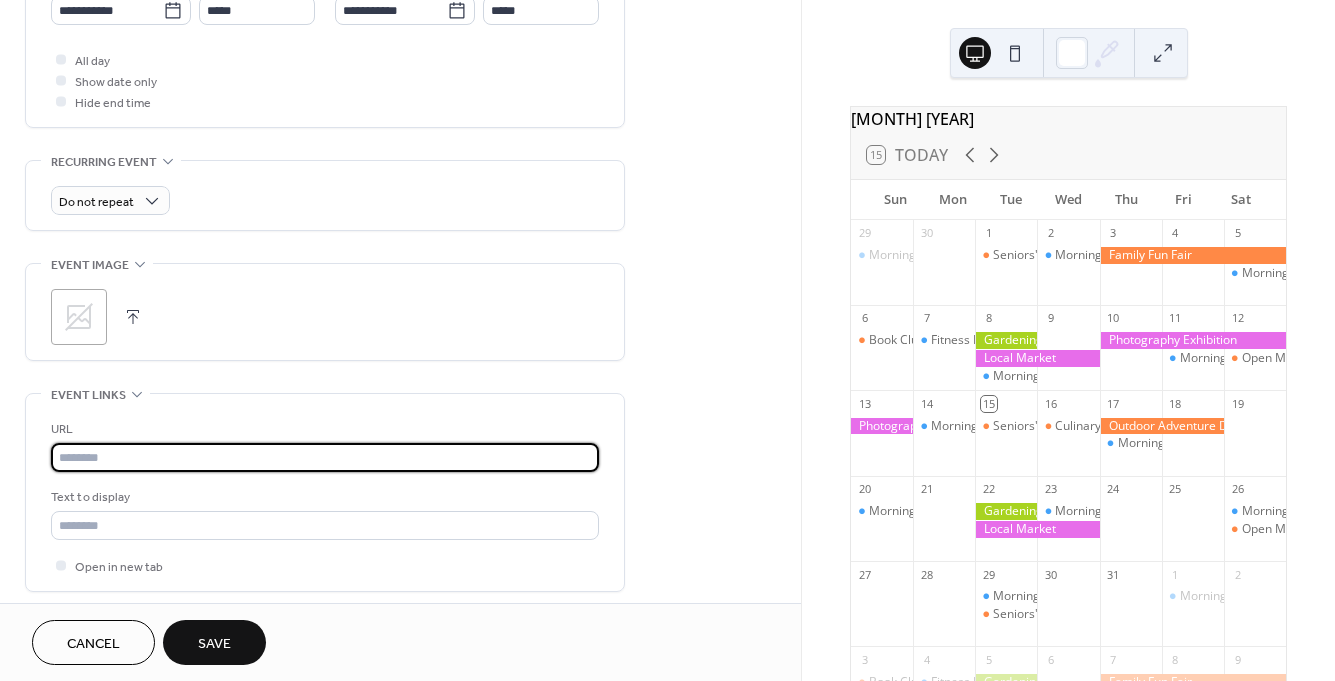 paste on "**********" 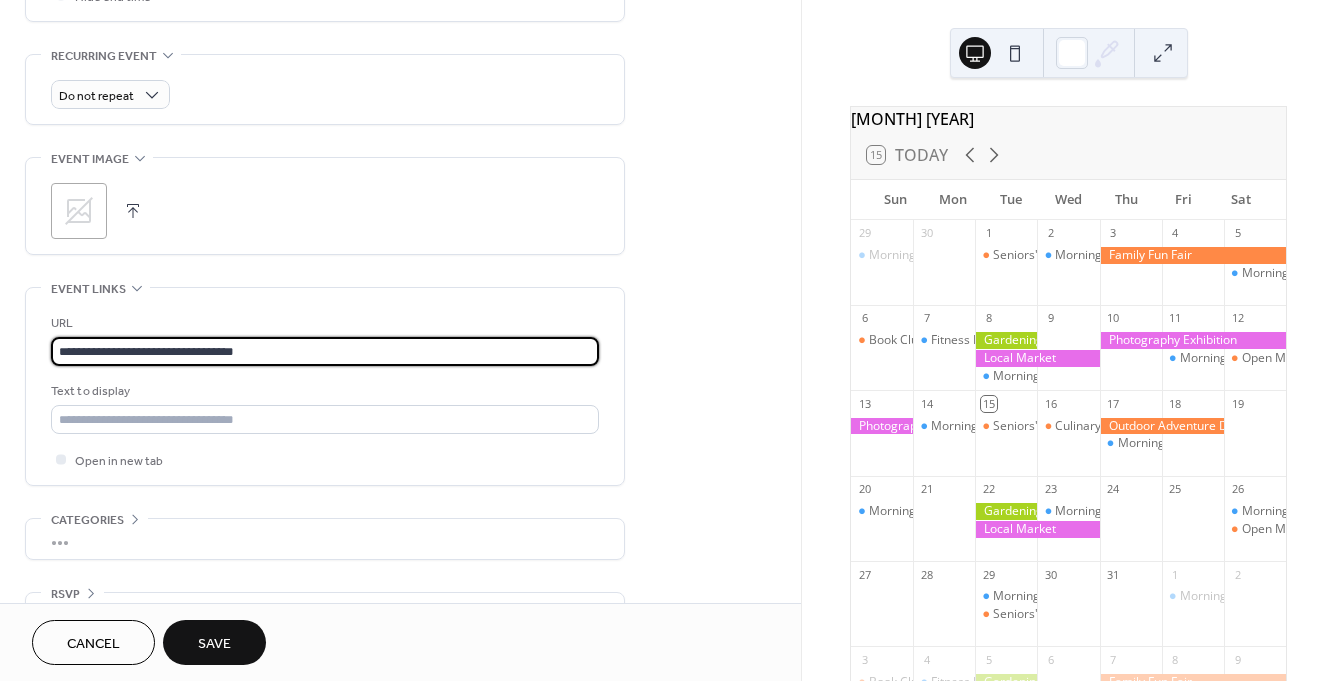 scroll, scrollTop: 848, scrollLeft: 0, axis: vertical 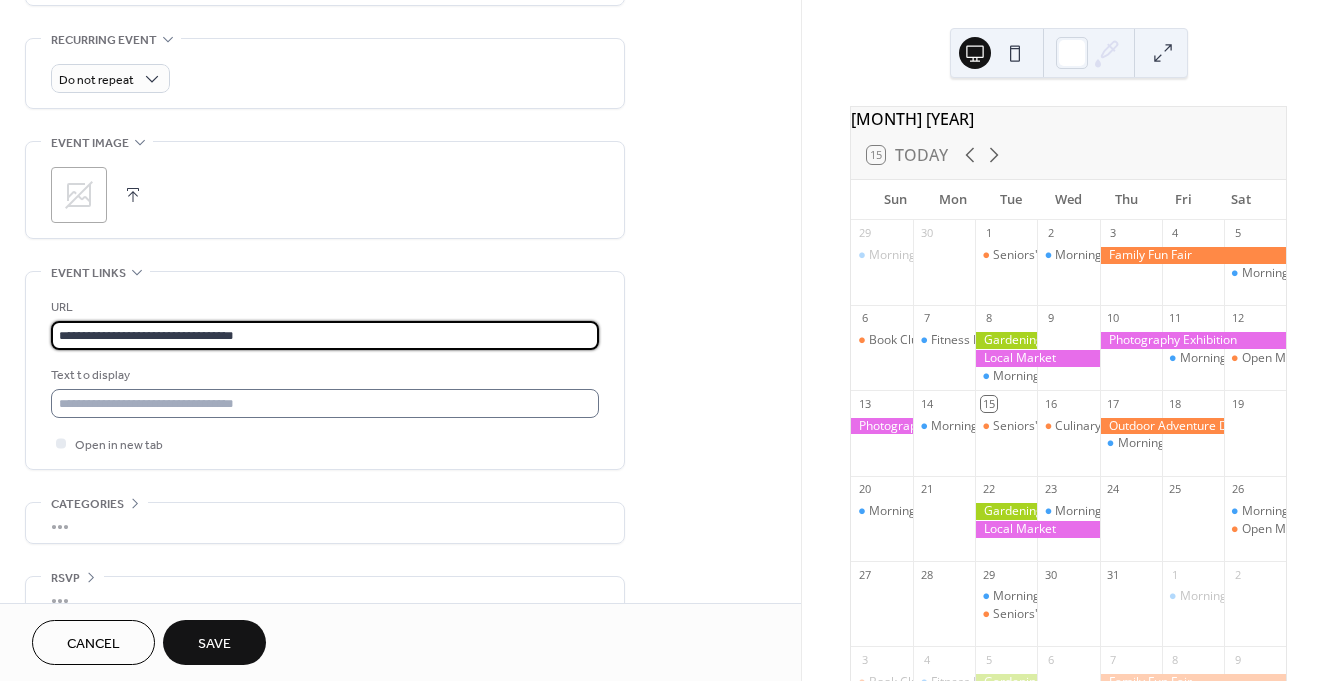 type on "**********" 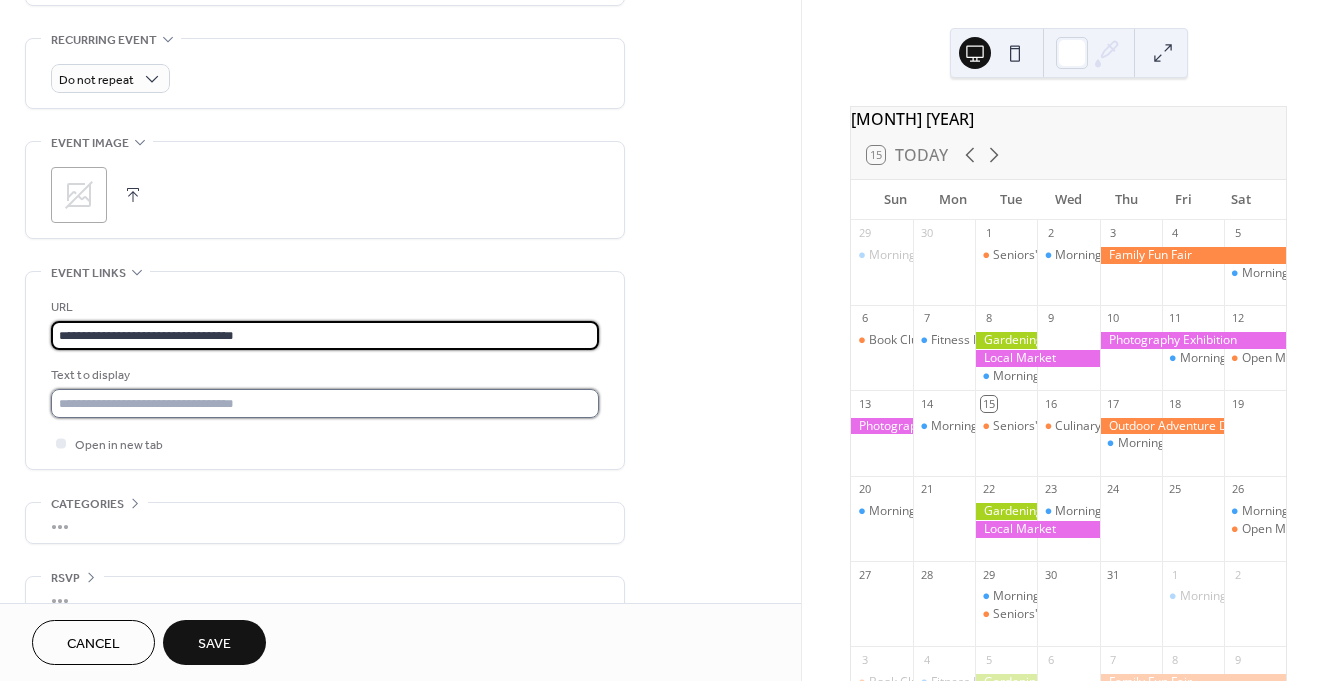 click at bounding box center (325, 403) 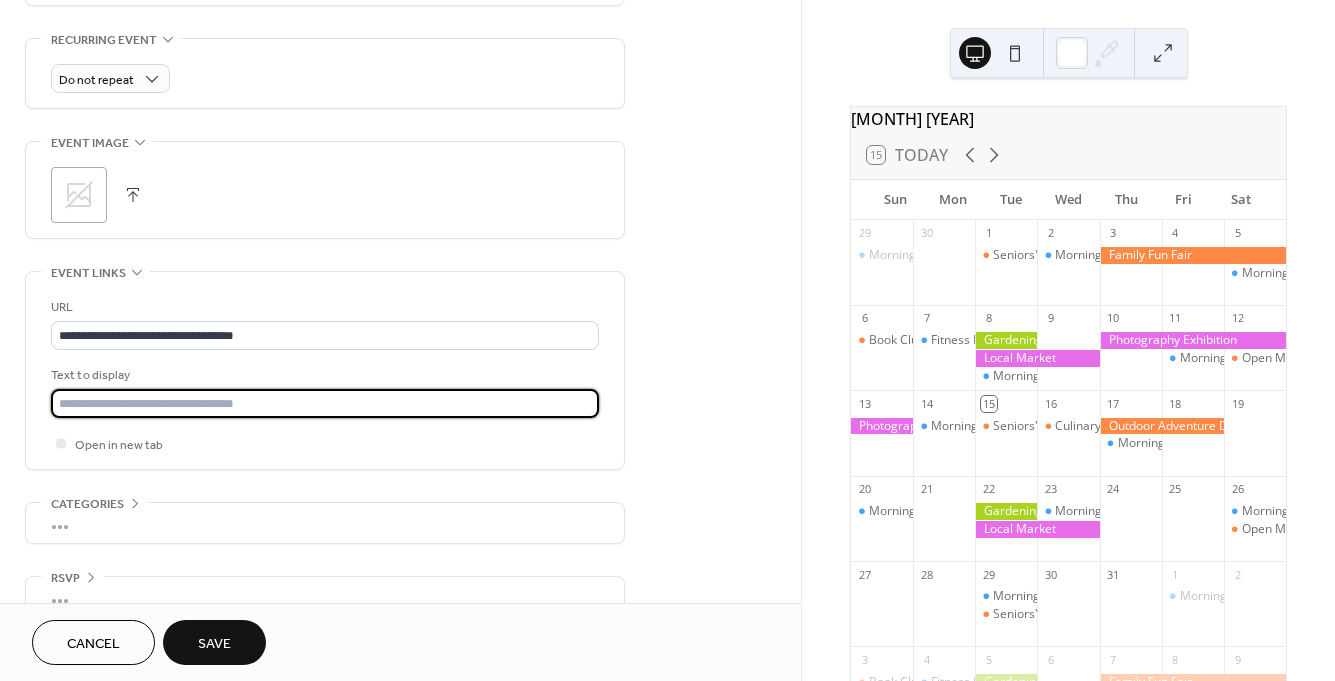 drag, startPoint x: 317, startPoint y: 400, endPoint x: 92, endPoint y: 408, distance: 225.14218 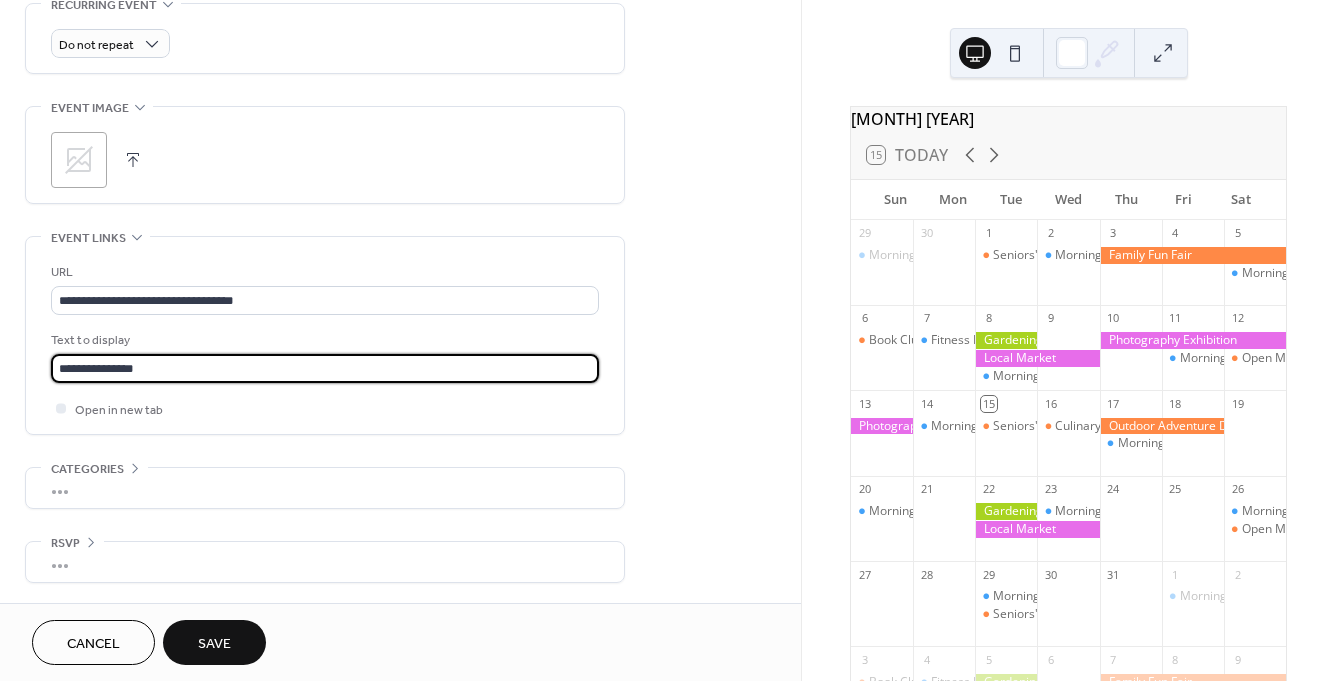 type on "**********" 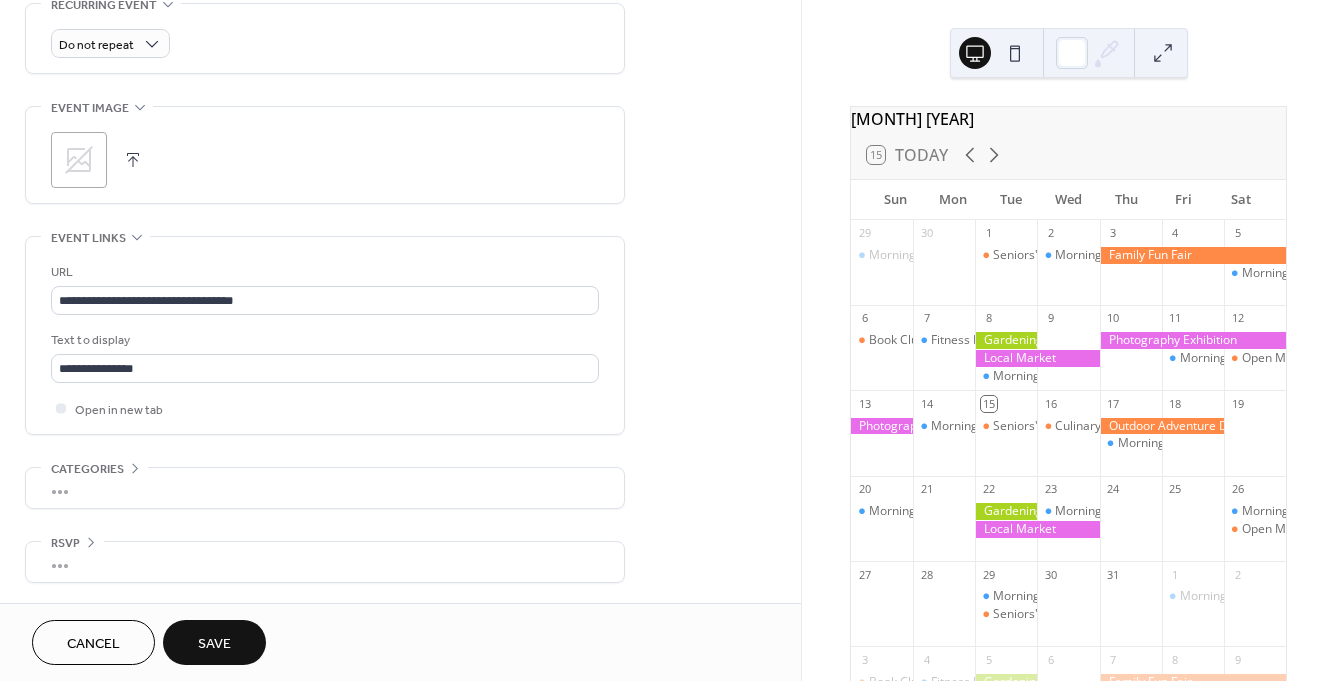 click on "•••" at bounding box center (325, 488) 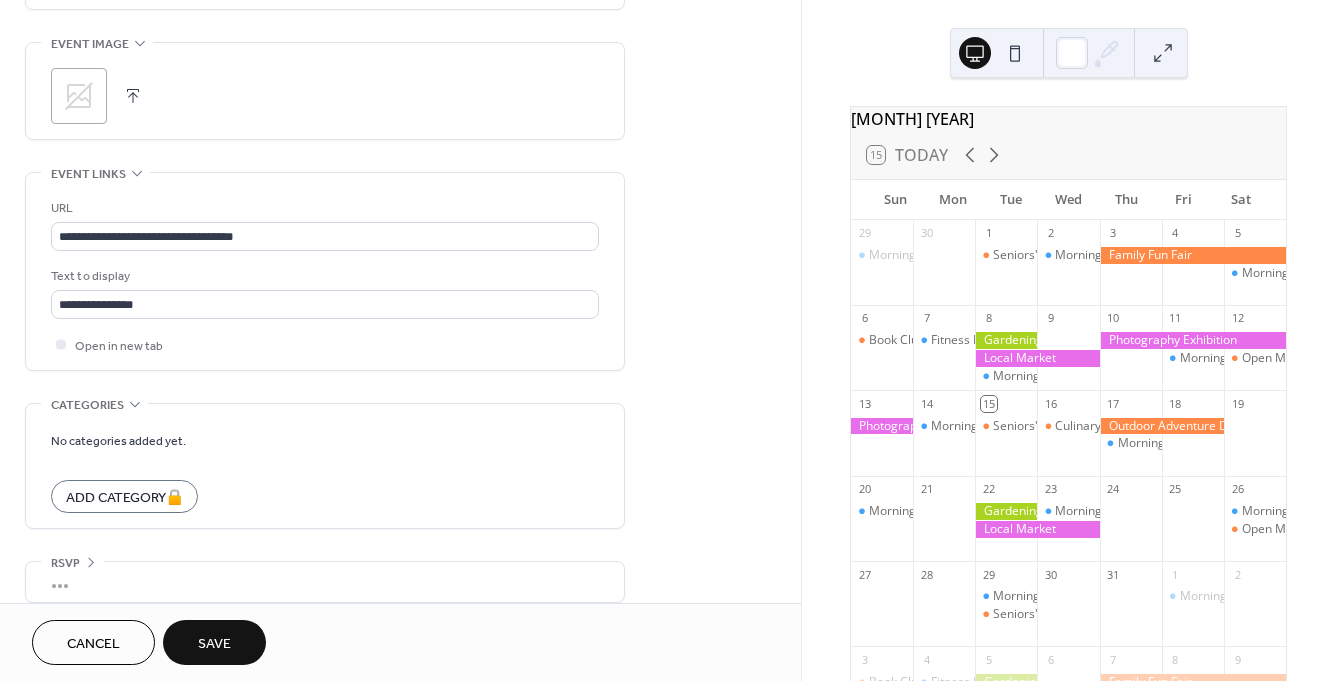 scroll, scrollTop: 967, scrollLeft: 0, axis: vertical 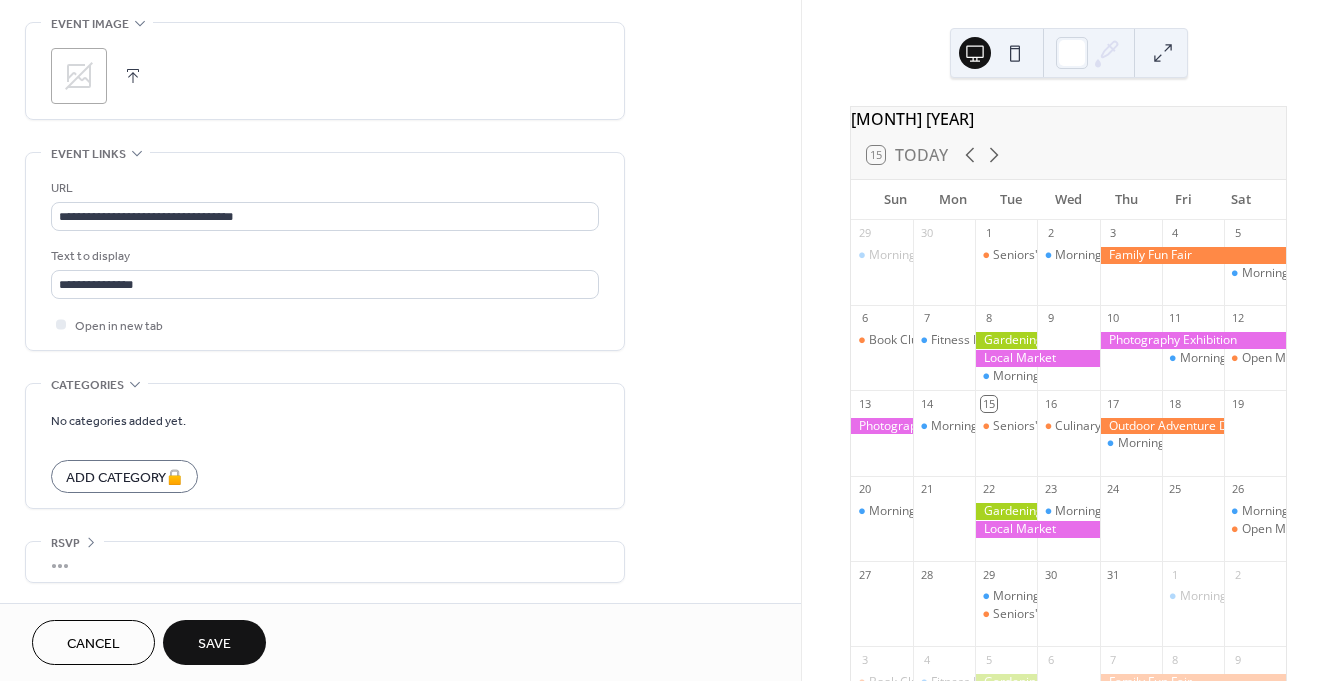 click 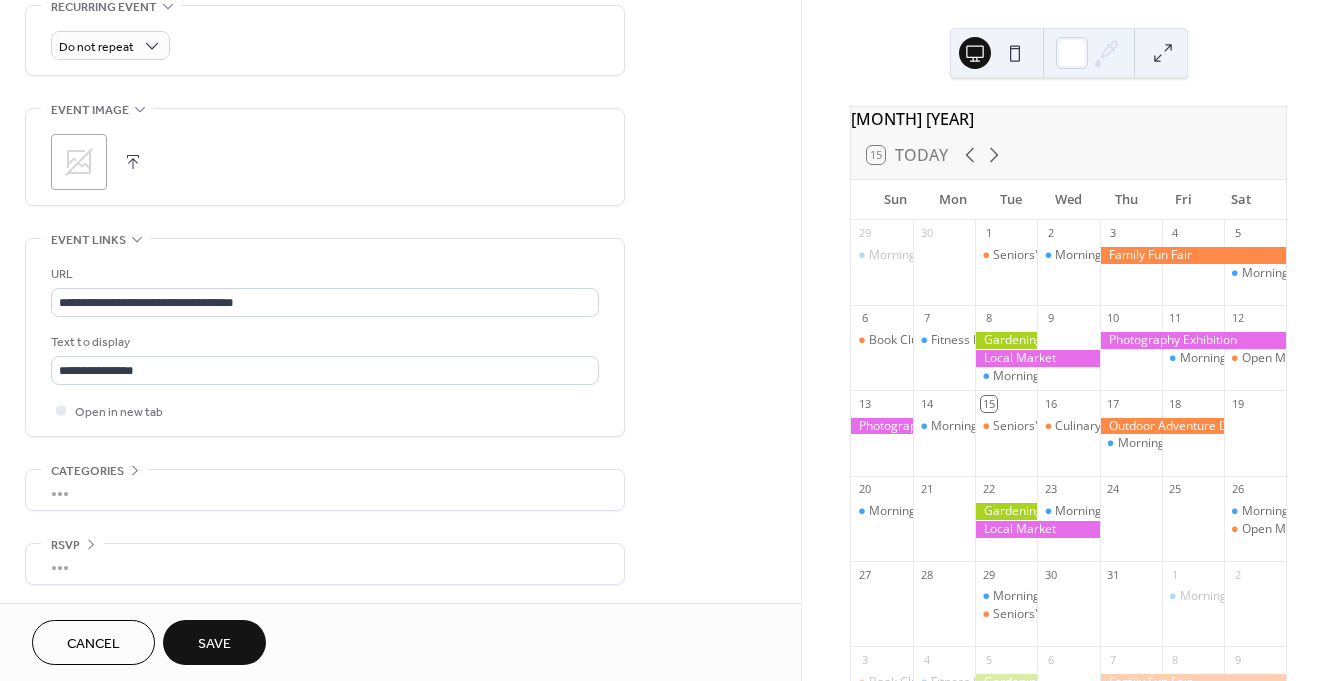 scroll, scrollTop: 883, scrollLeft: 0, axis: vertical 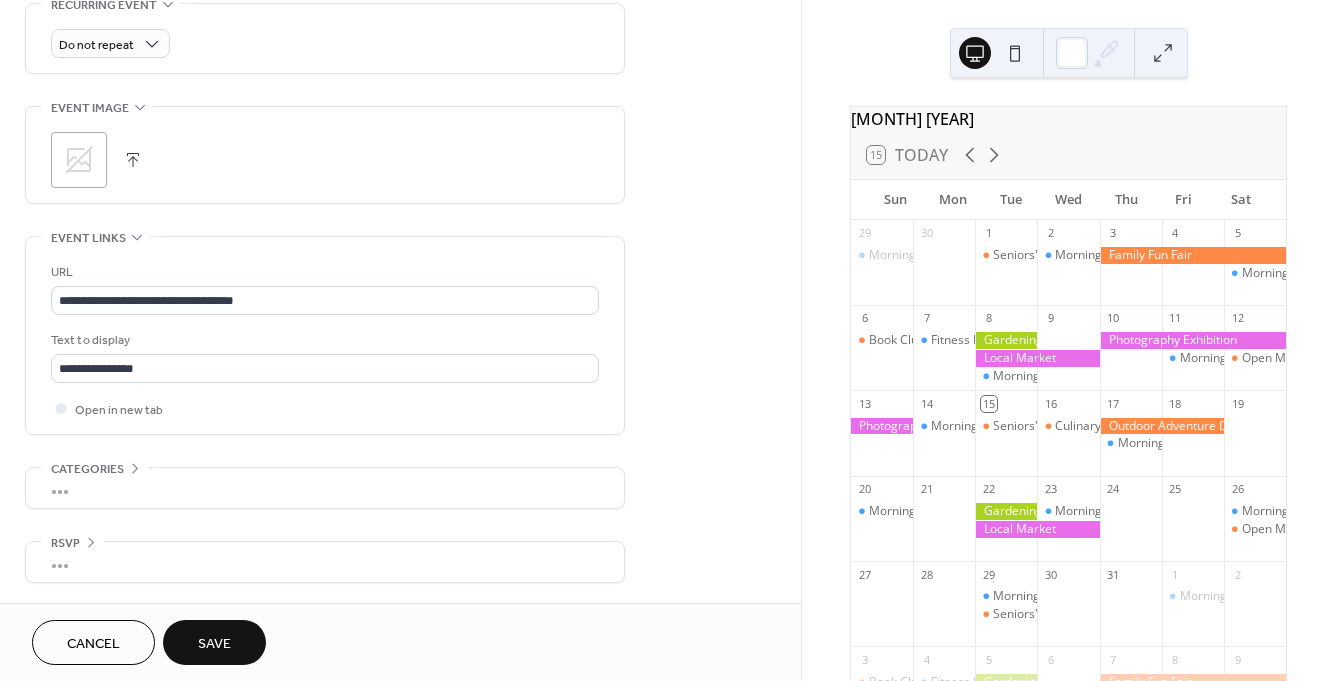 click on "Save" at bounding box center (214, 642) 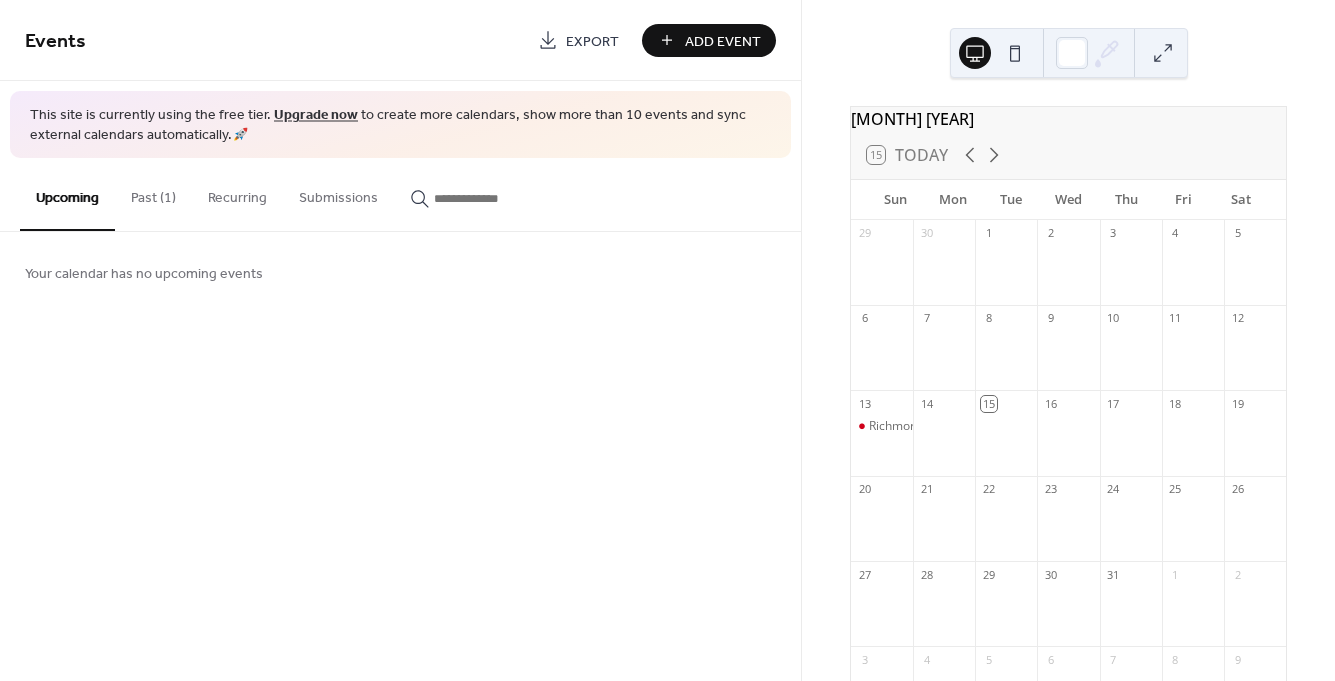 click on "Add Event" at bounding box center (723, 41) 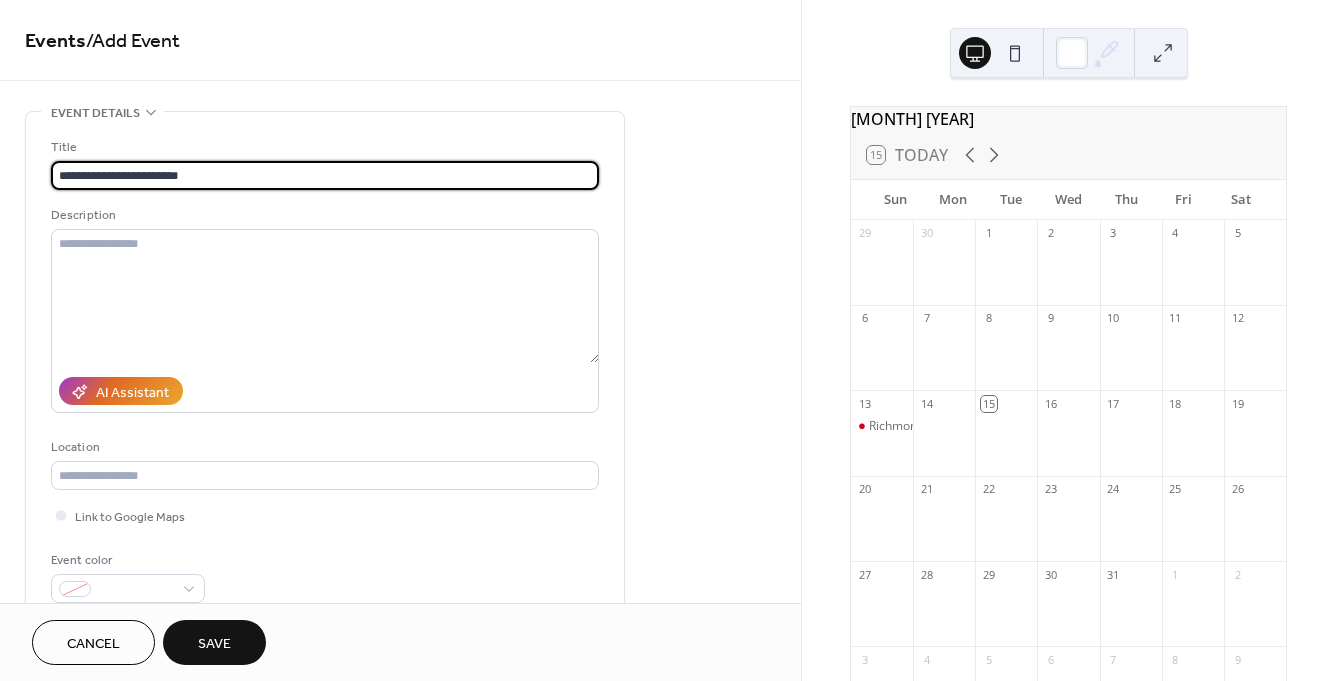 click on "**********" at bounding box center [325, 175] 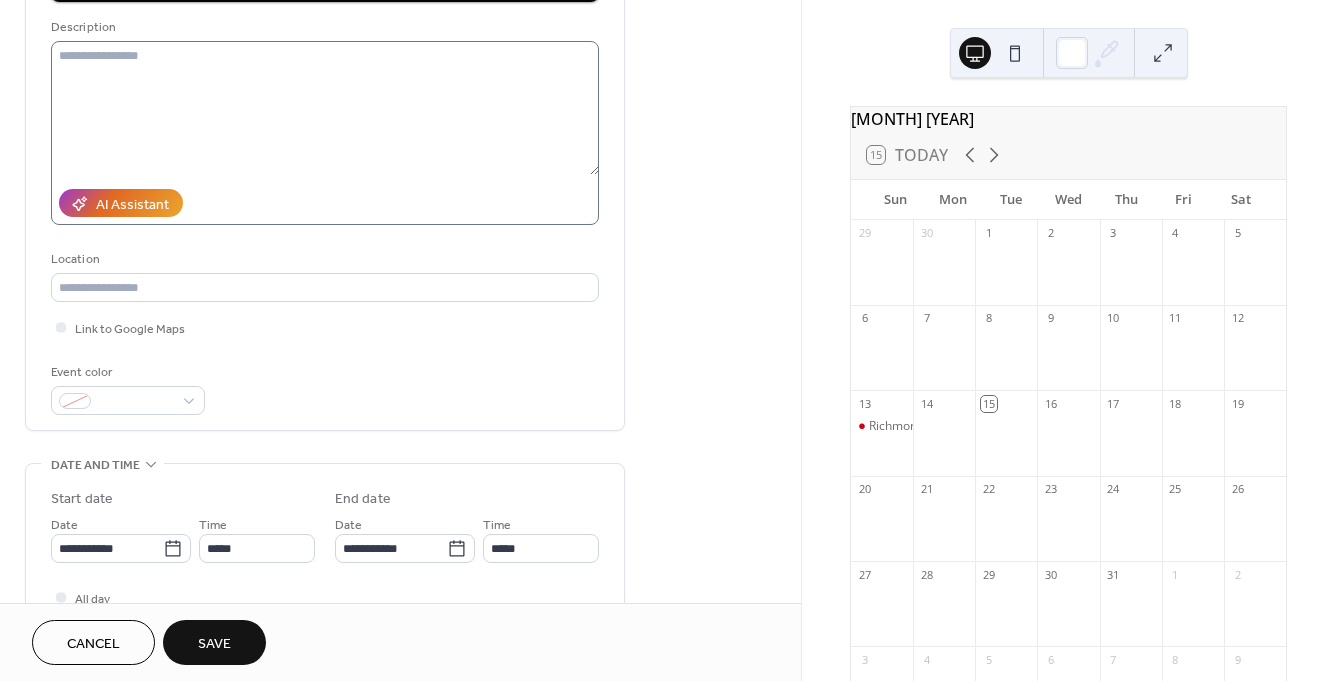 scroll, scrollTop: 195, scrollLeft: 0, axis: vertical 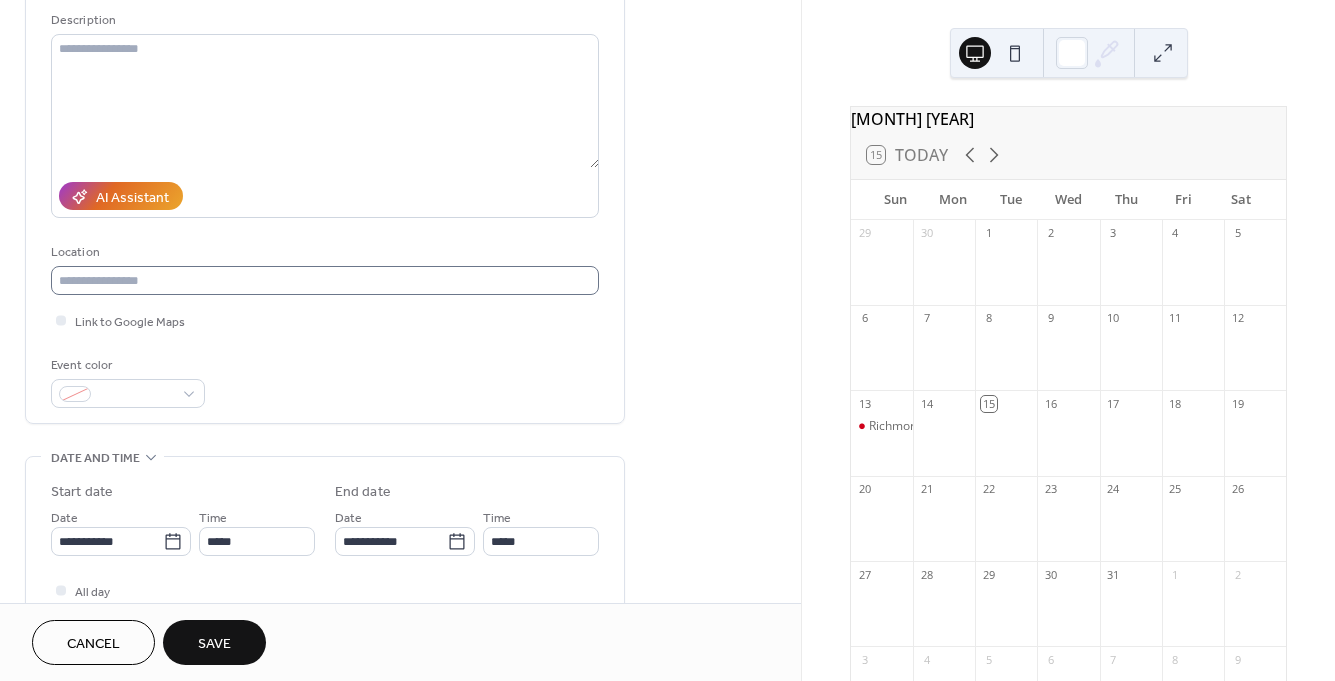 type on "**********" 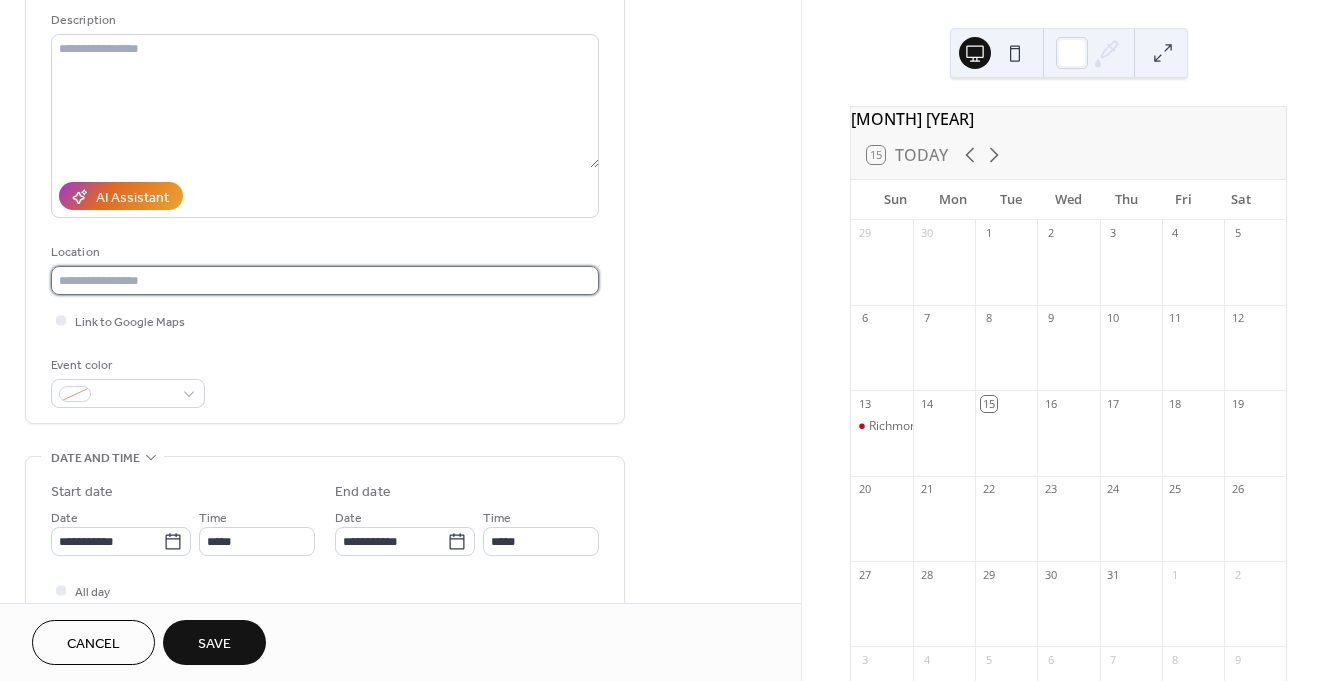 click at bounding box center [325, 280] 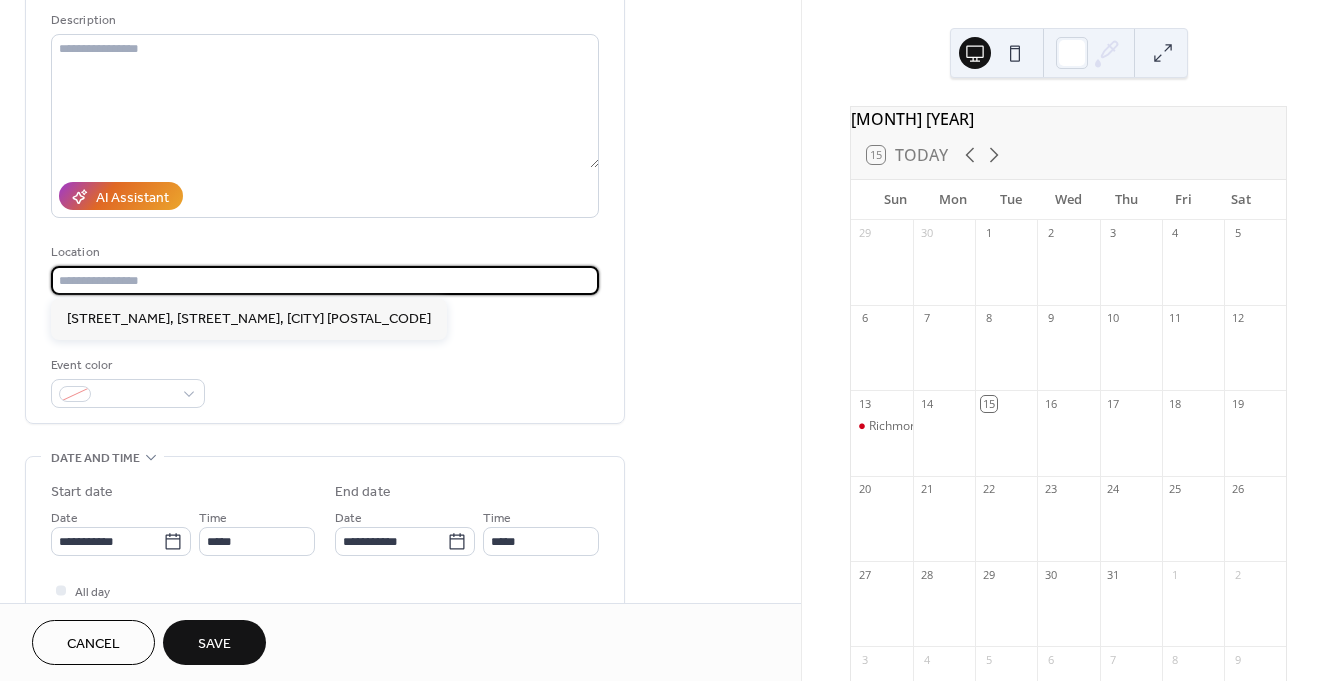 paste on "**********" 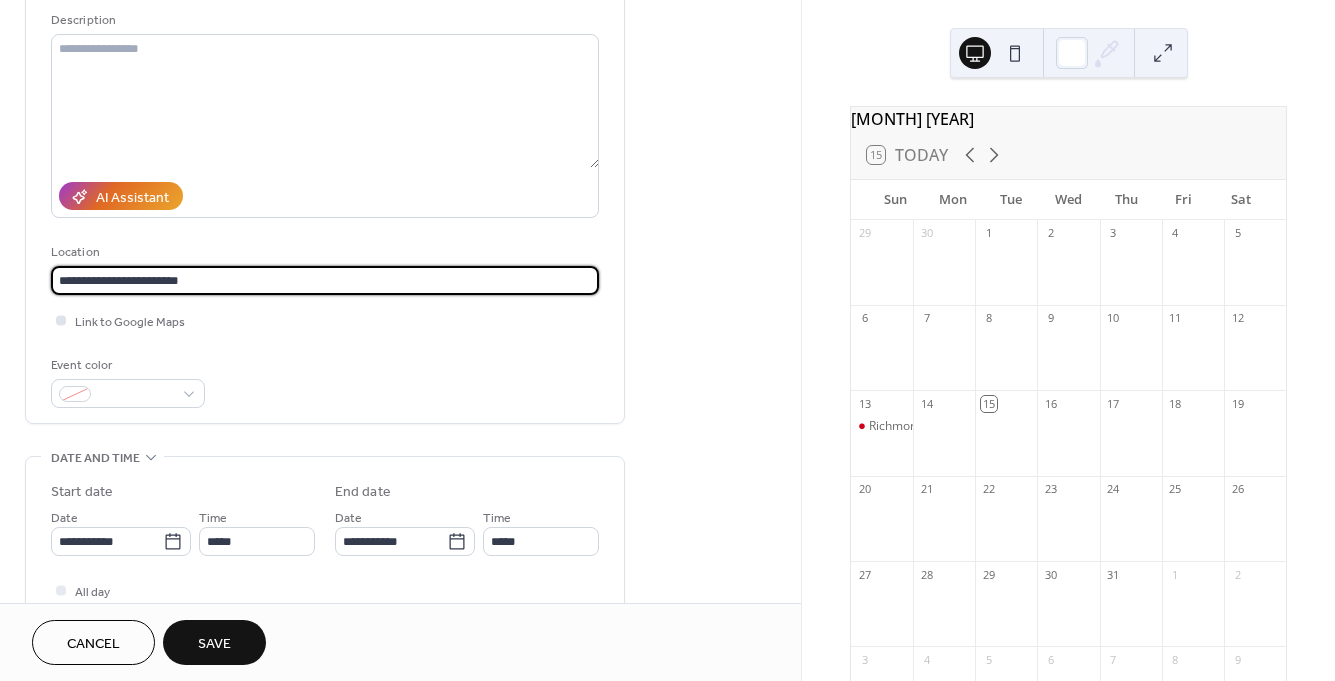 type on "**********" 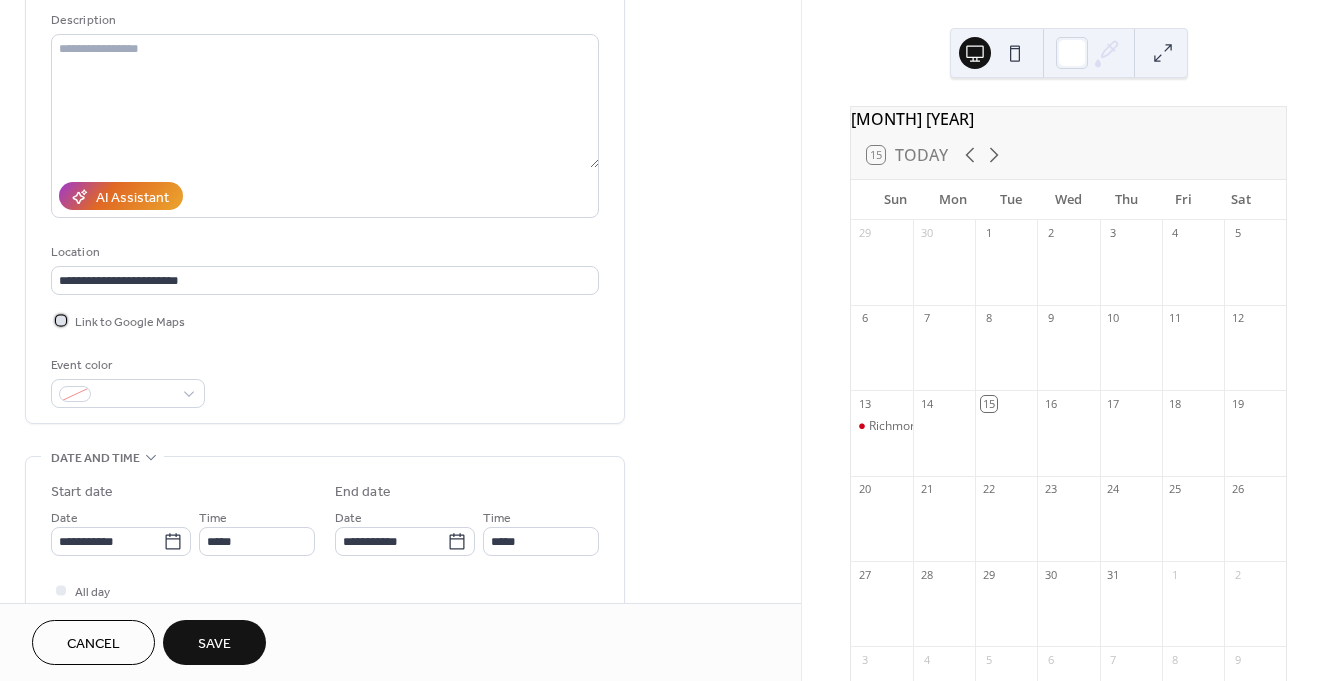 click on "Link to Google Maps" at bounding box center (130, 322) 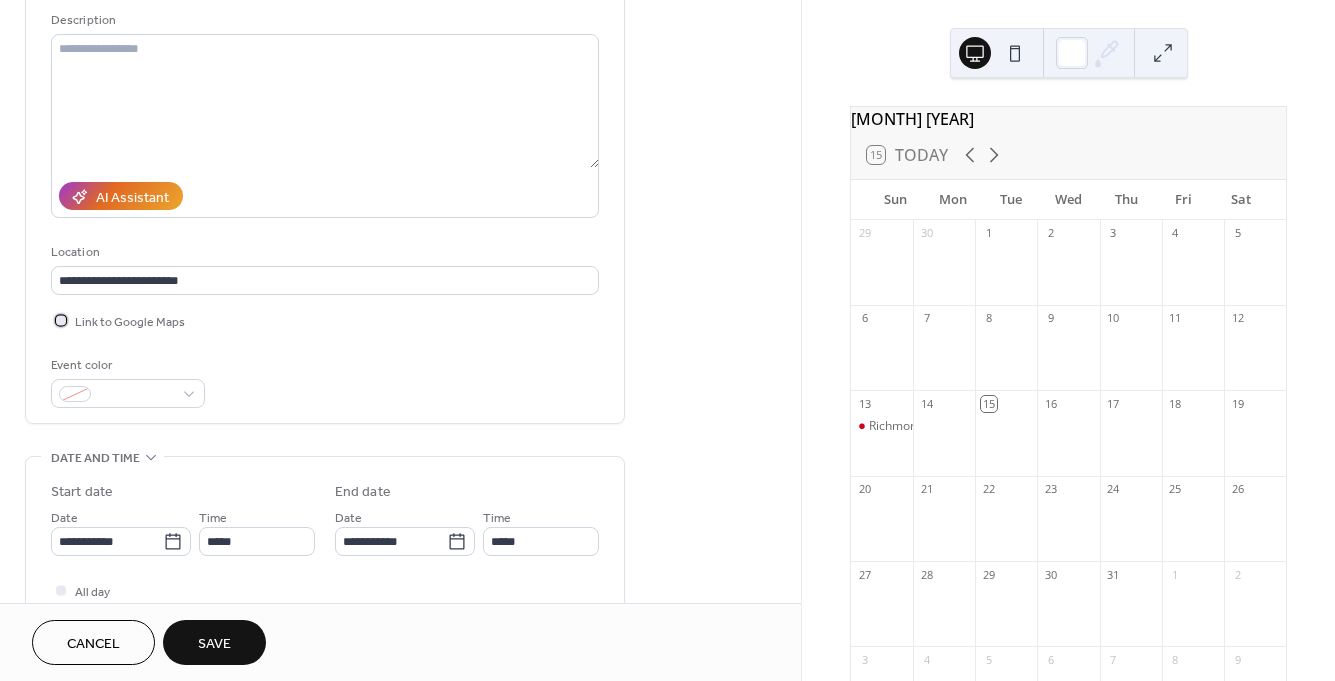 scroll, scrollTop: 267, scrollLeft: 0, axis: vertical 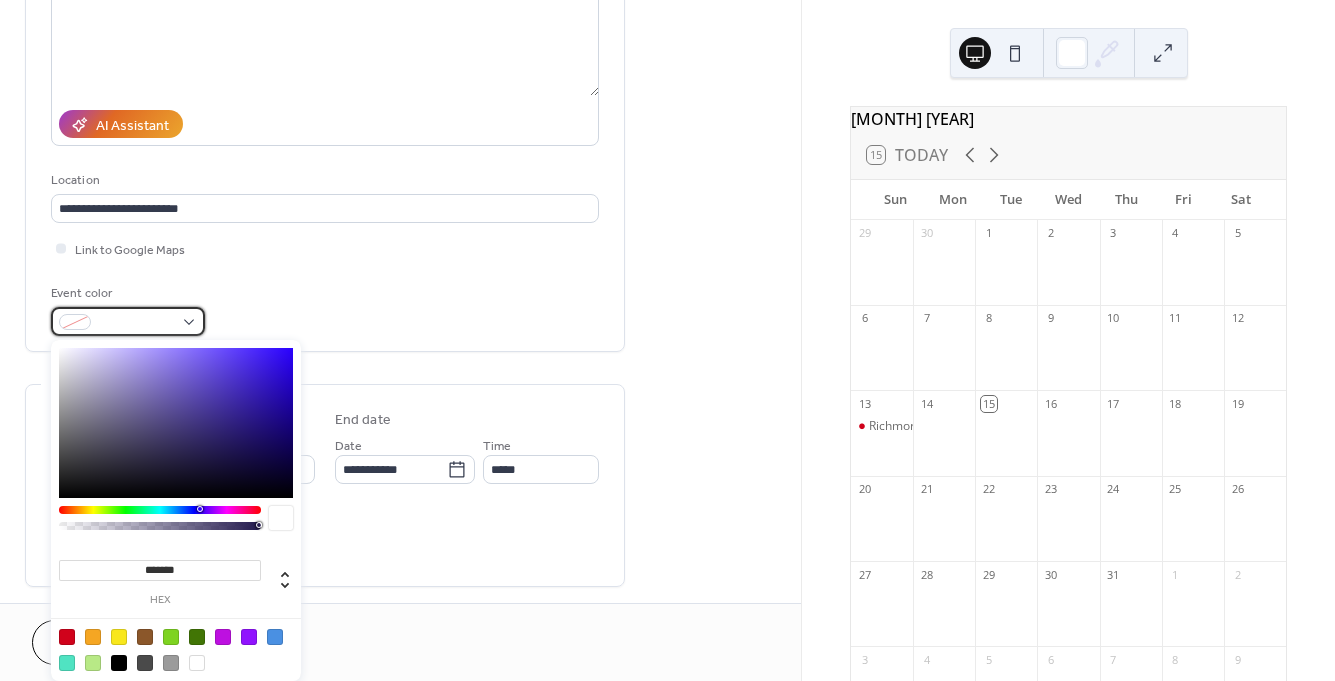 click at bounding box center [136, 323] 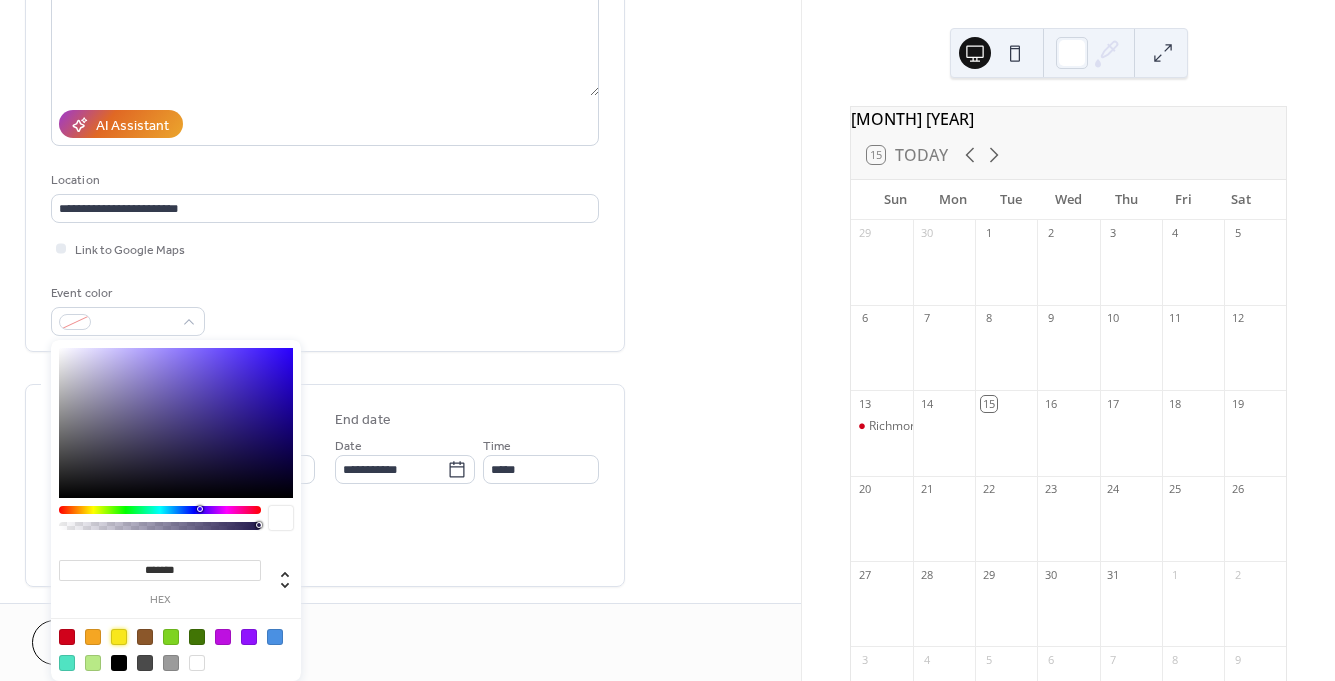 click at bounding box center (119, 637) 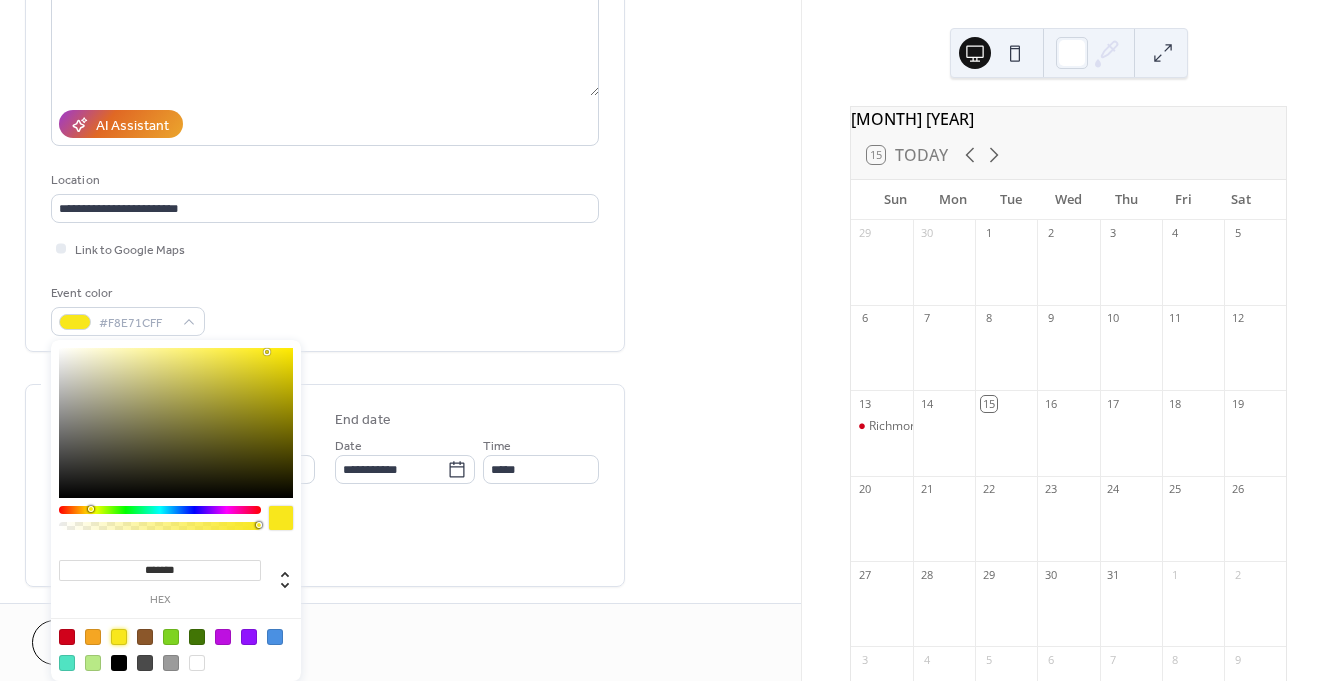 click on "**********" at bounding box center (325, 98) 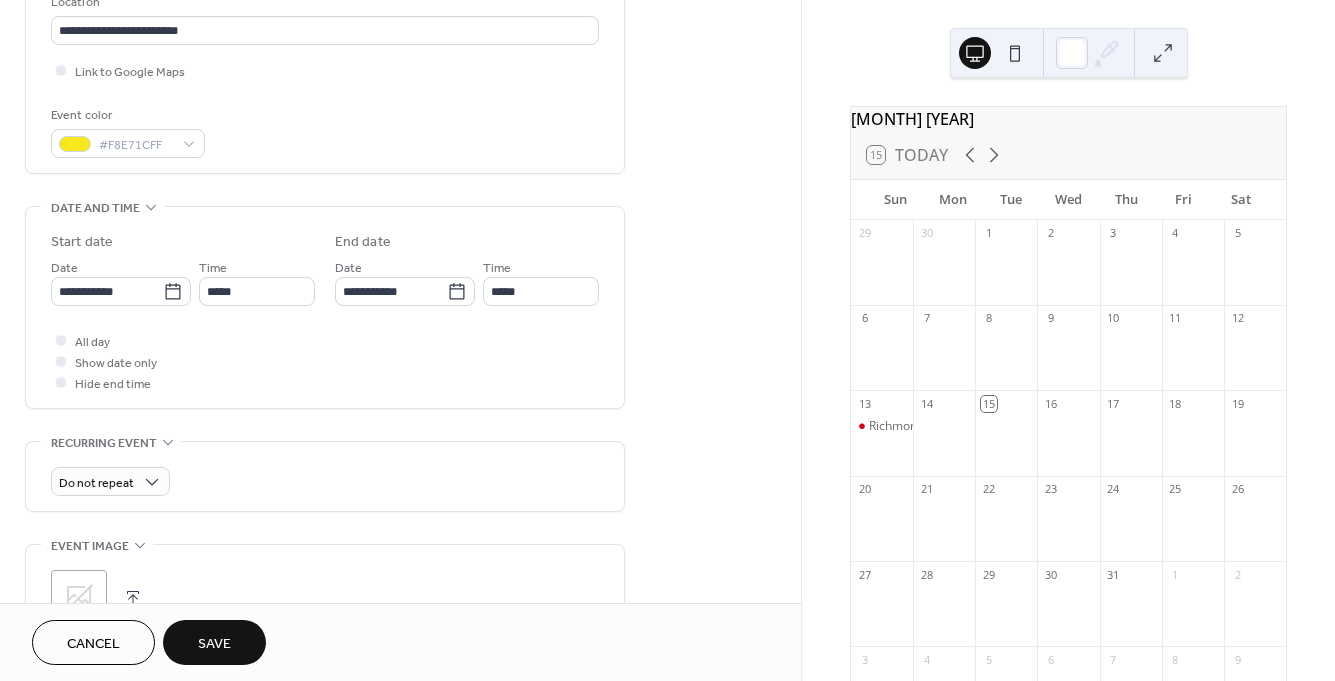 scroll, scrollTop: 458, scrollLeft: 0, axis: vertical 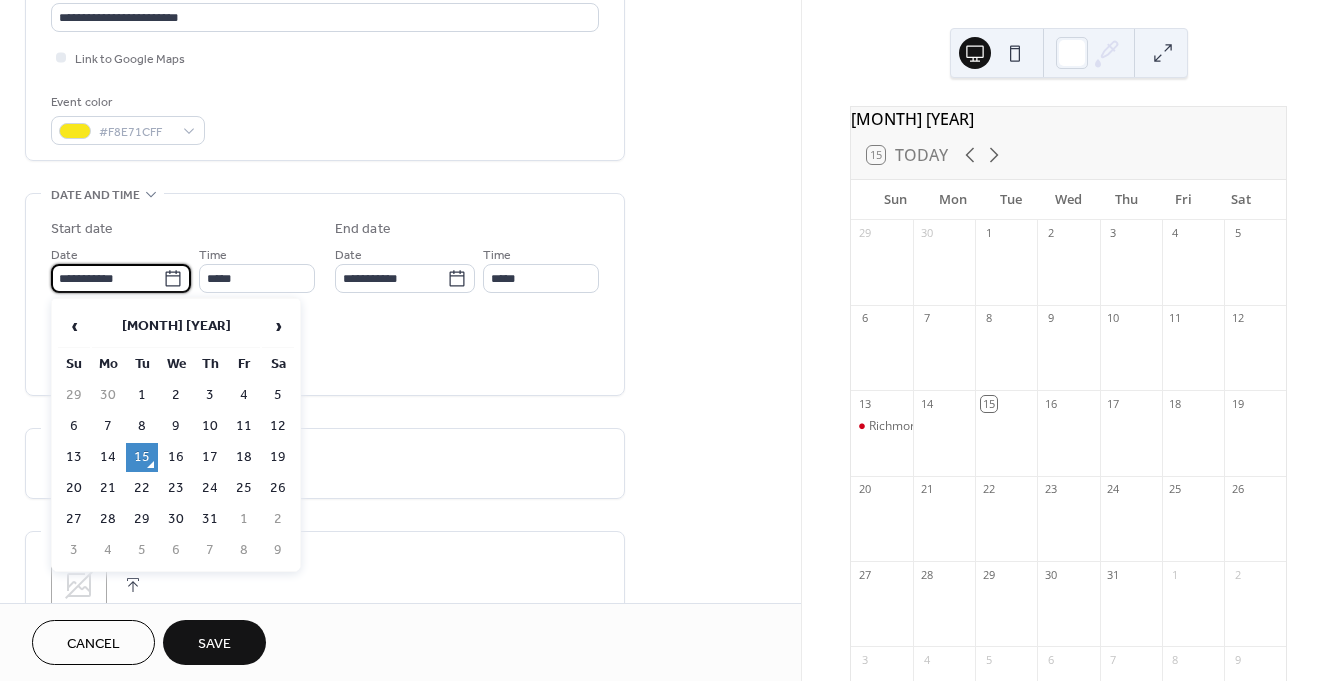 click on "**********" at bounding box center [107, 278] 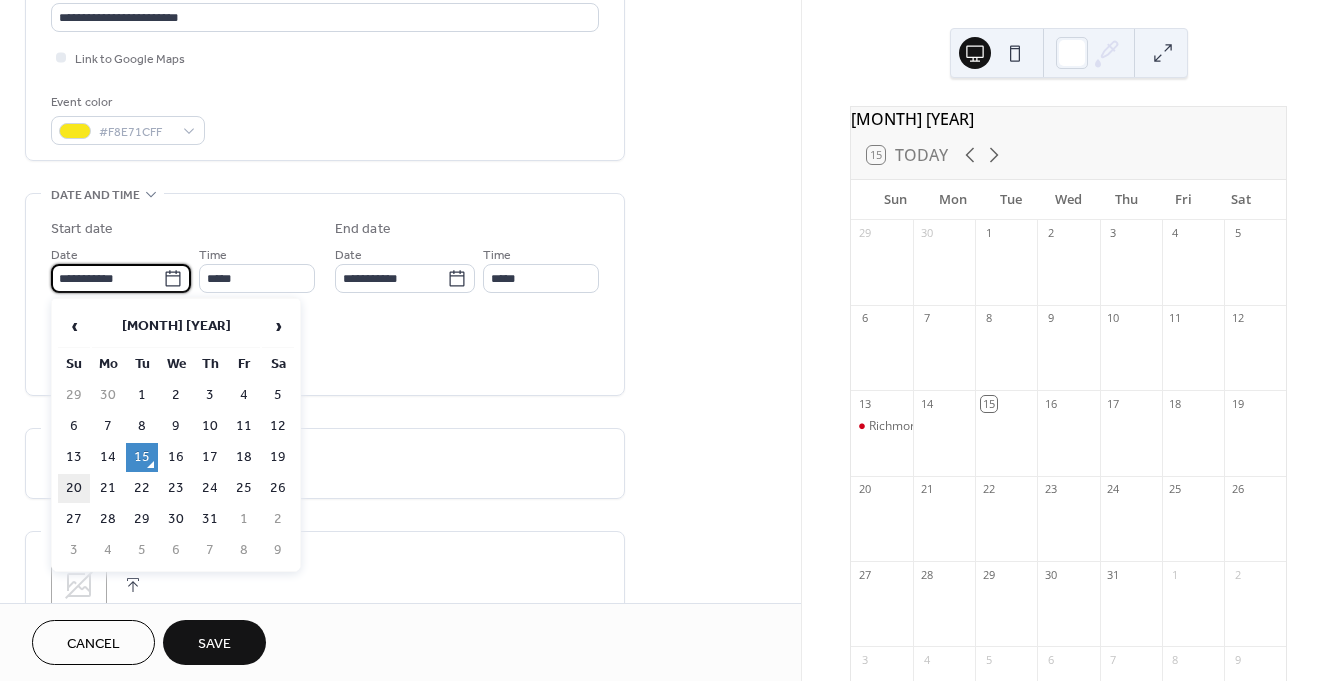 click on "20" at bounding box center (74, 488) 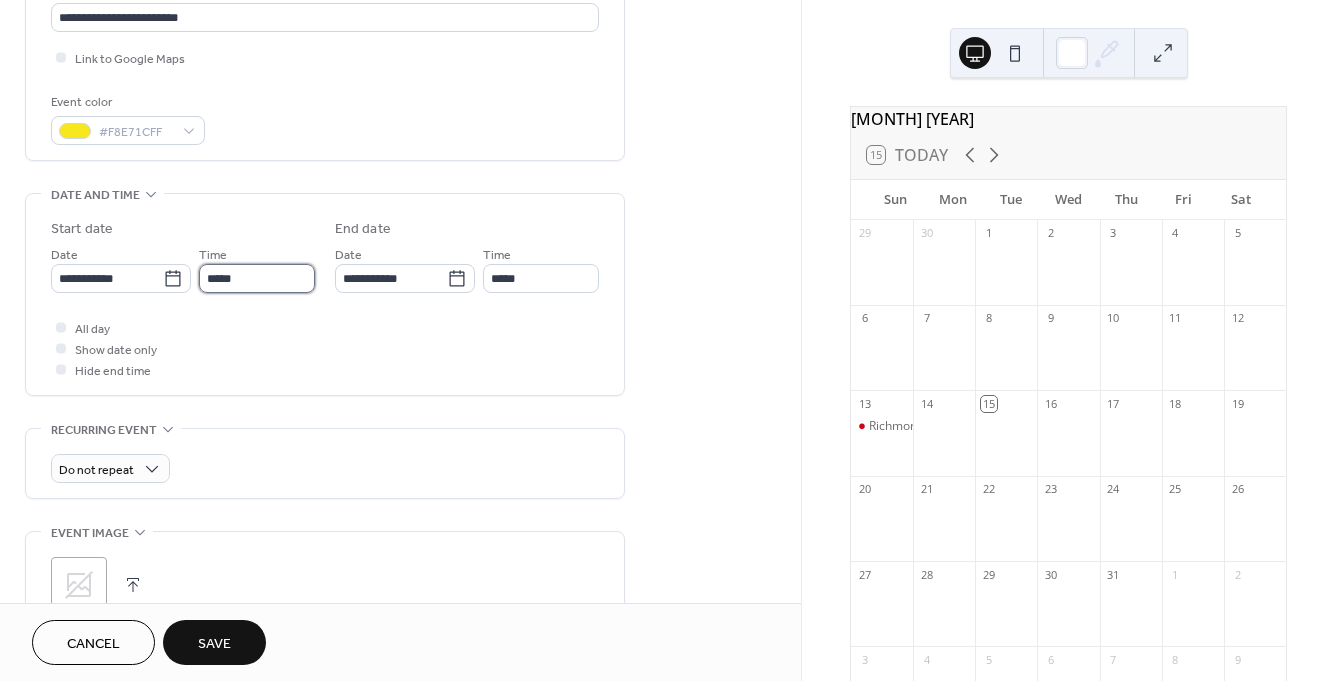 click on "*****" at bounding box center [257, 278] 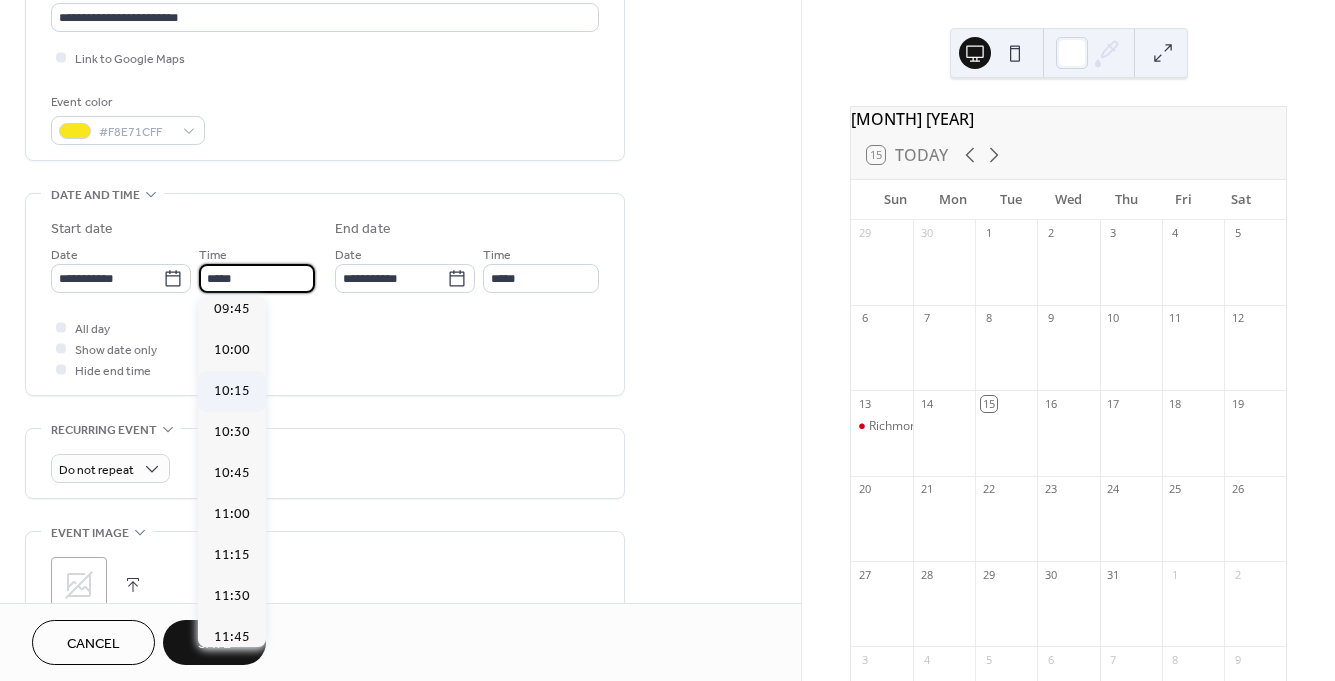 scroll, scrollTop: 1604, scrollLeft: 0, axis: vertical 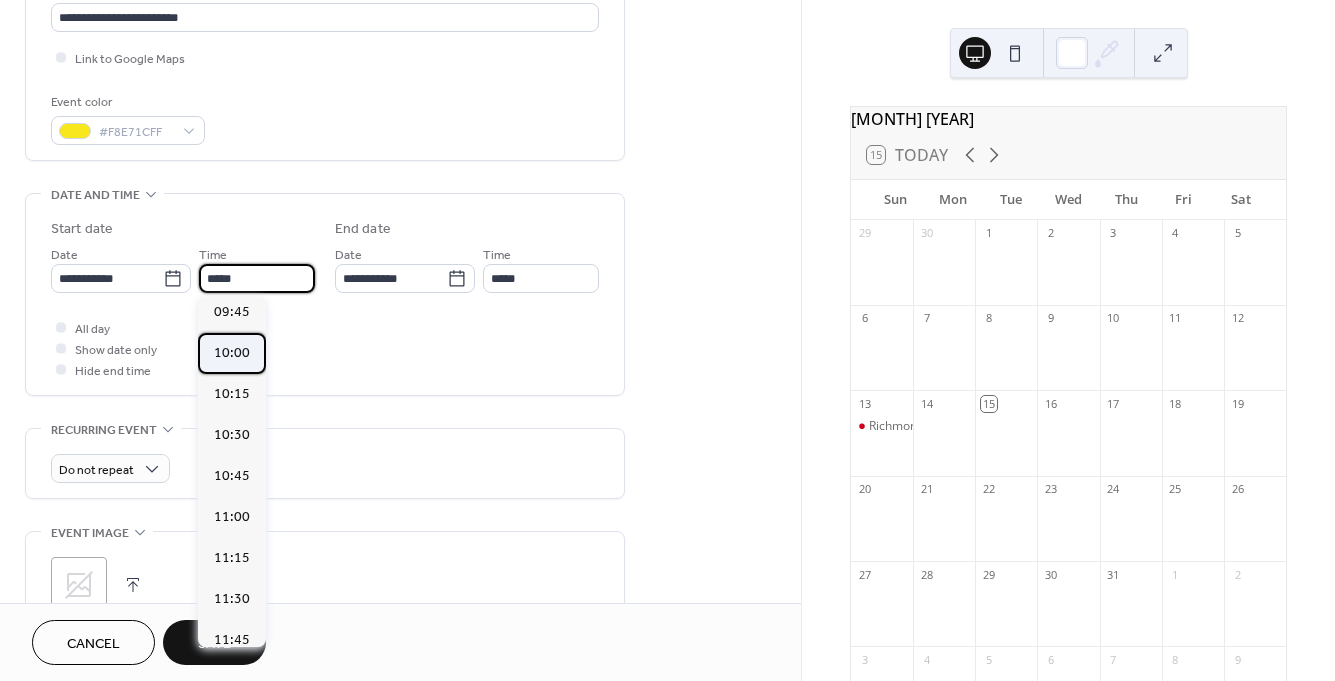 click on "10:00" at bounding box center [232, 353] 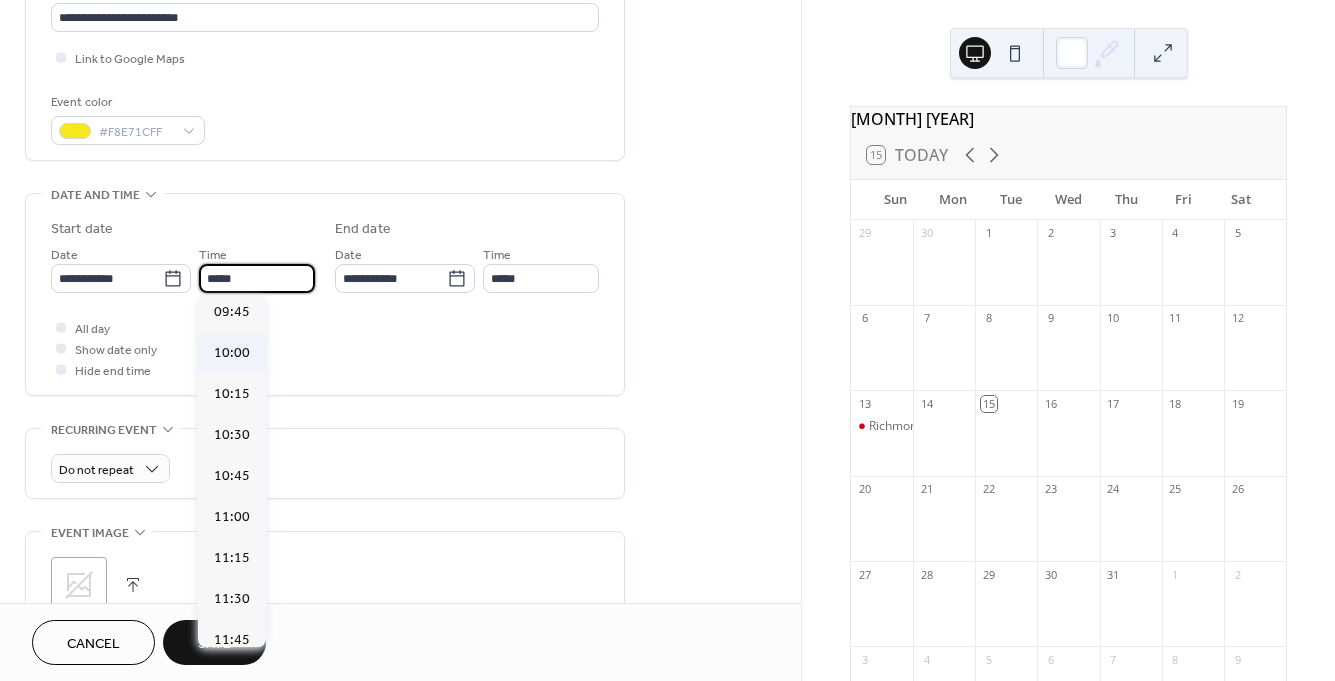 type on "*****" 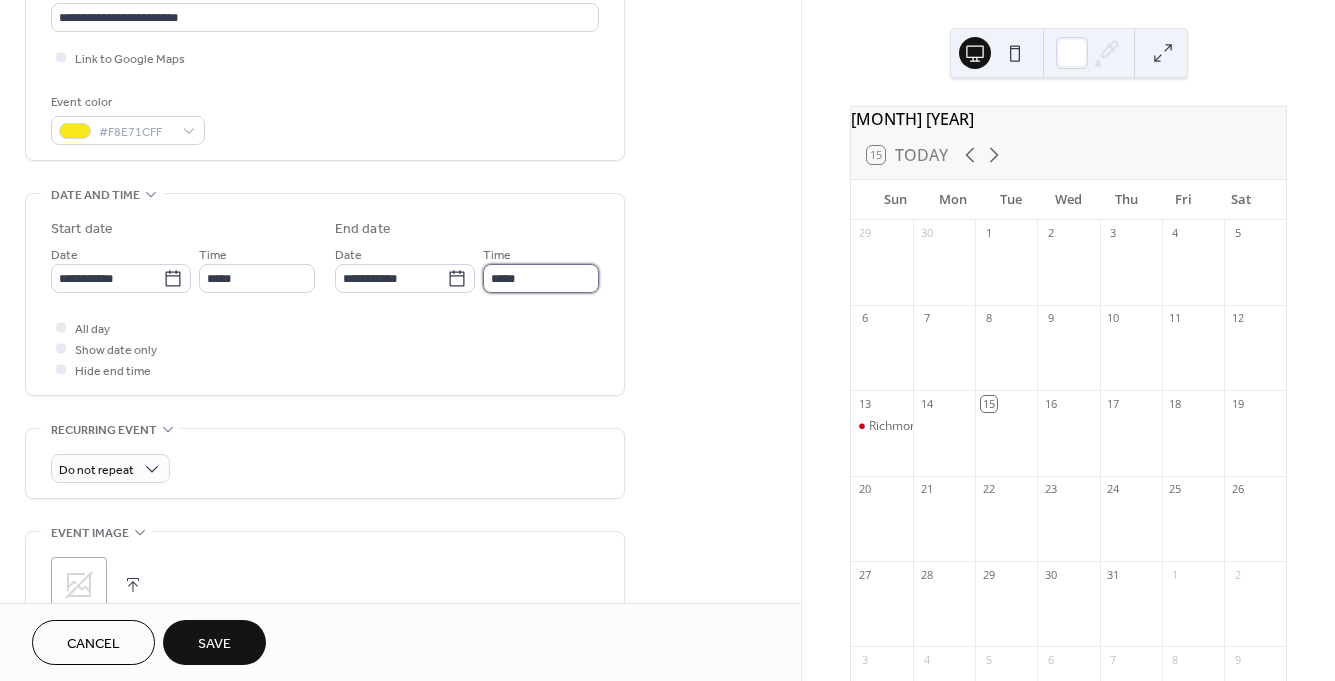 click on "*****" at bounding box center (541, 278) 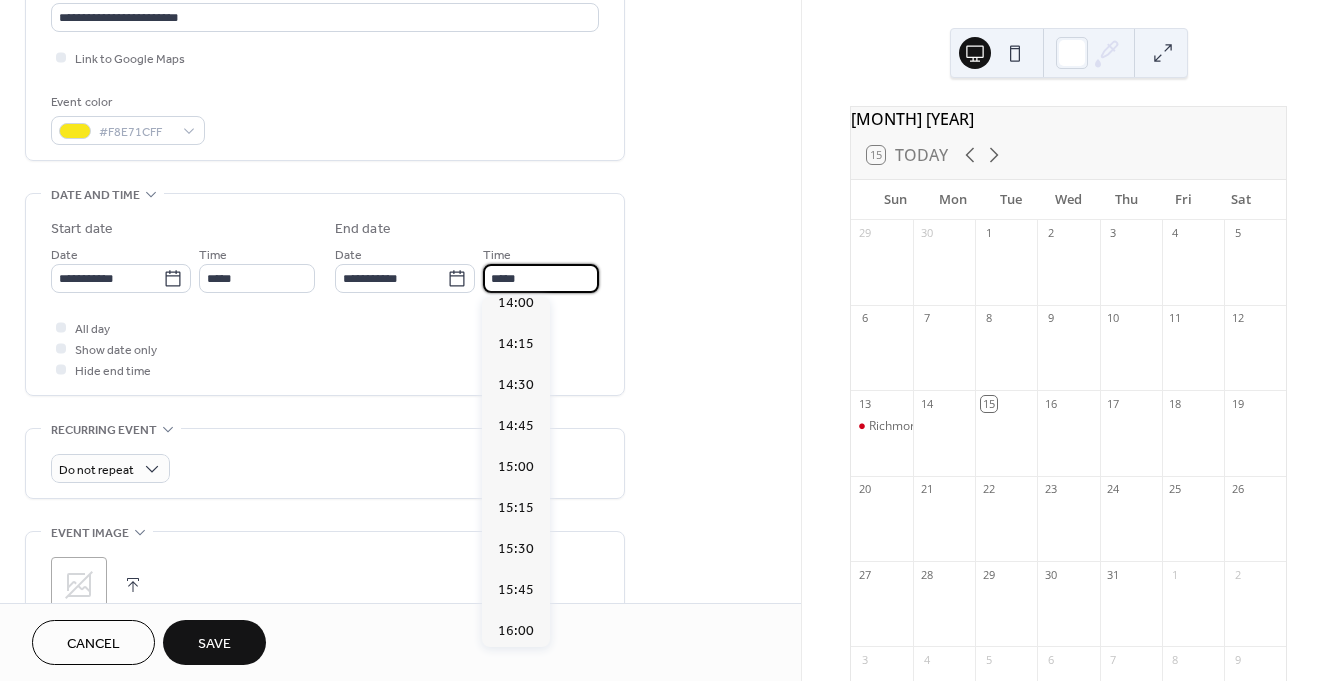 scroll, scrollTop: 731, scrollLeft: 0, axis: vertical 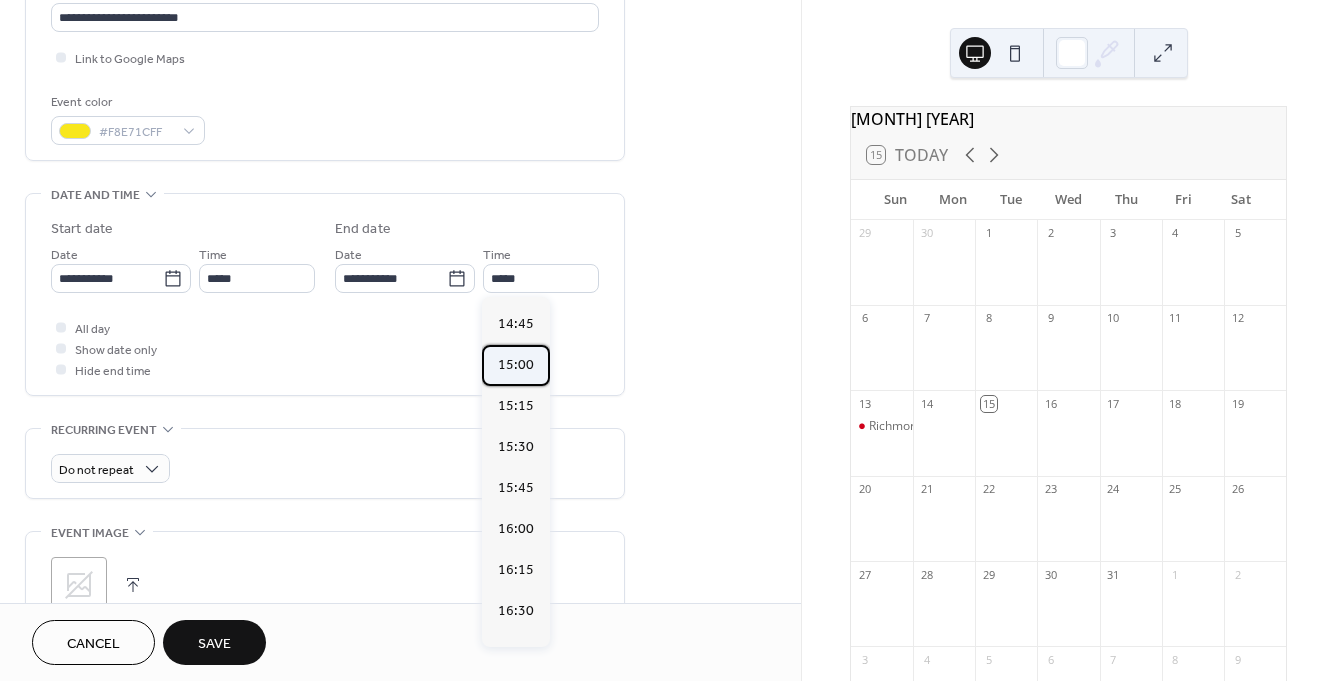 click on "15:00" at bounding box center [516, 365] 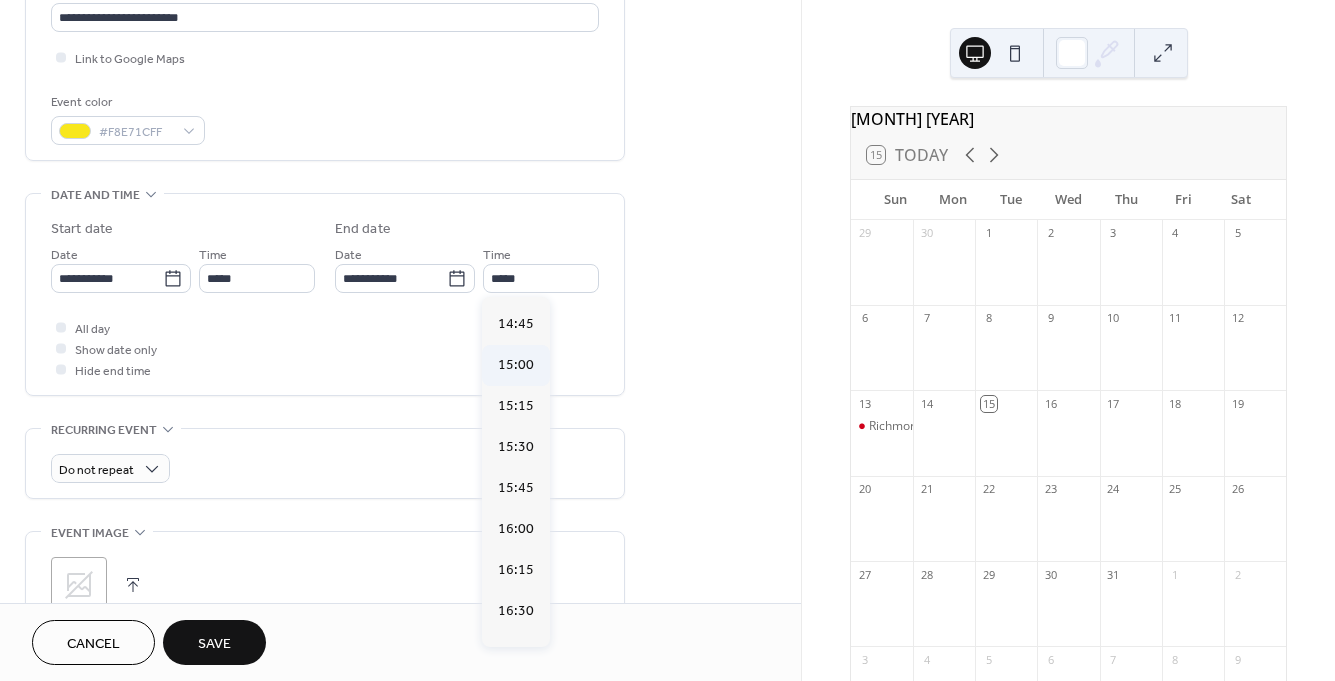 type on "*****" 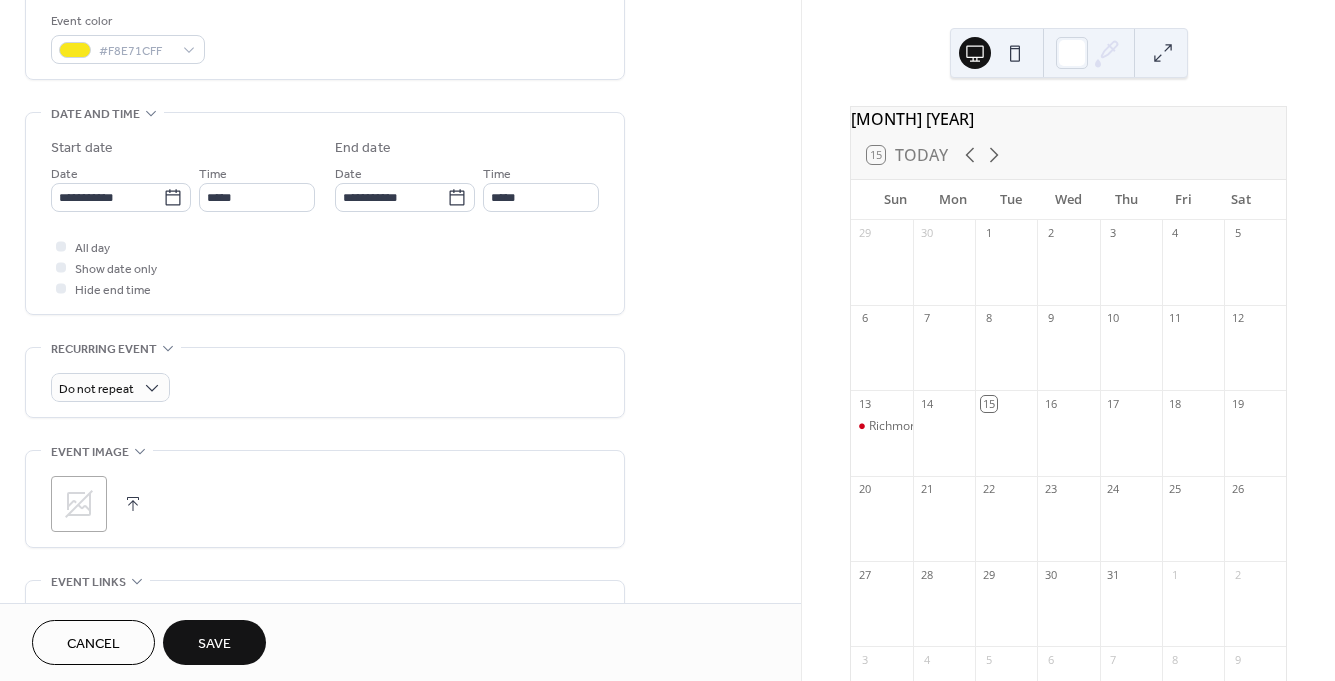 scroll, scrollTop: 548, scrollLeft: 0, axis: vertical 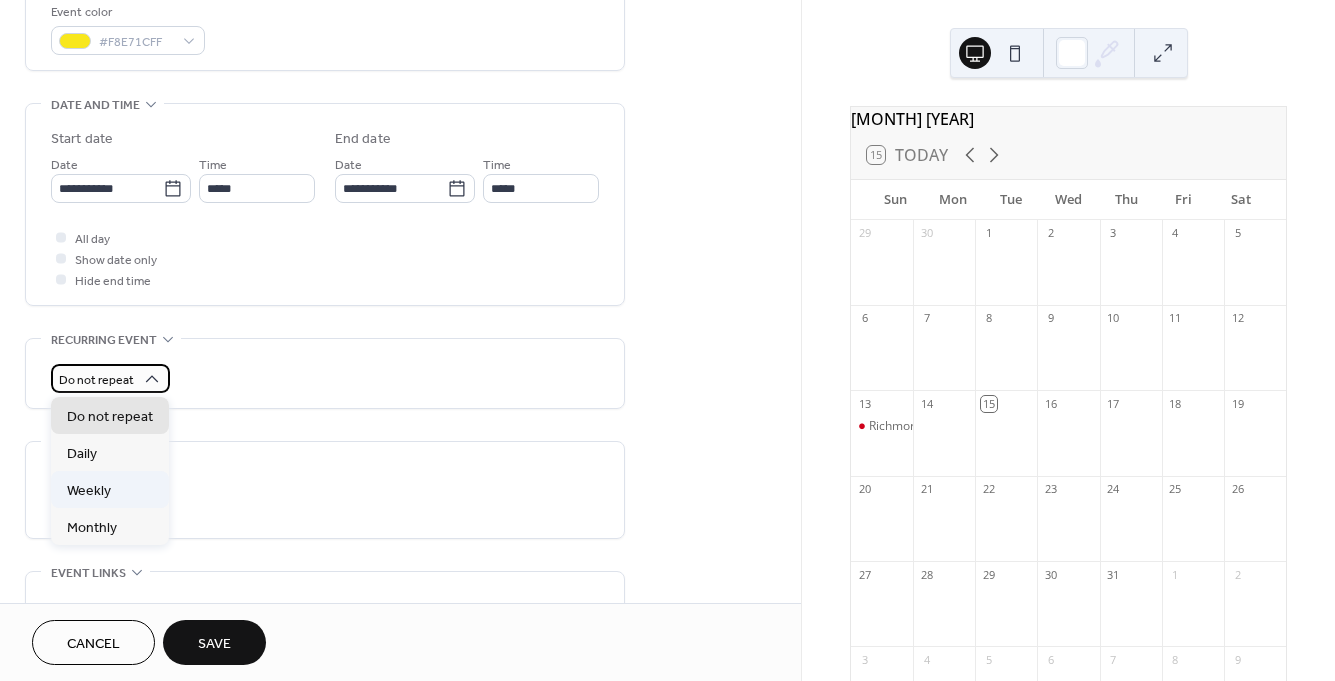 drag, startPoint x: 131, startPoint y: 379, endPoint x: 122, endPoint y: 491, distance: 112.36102 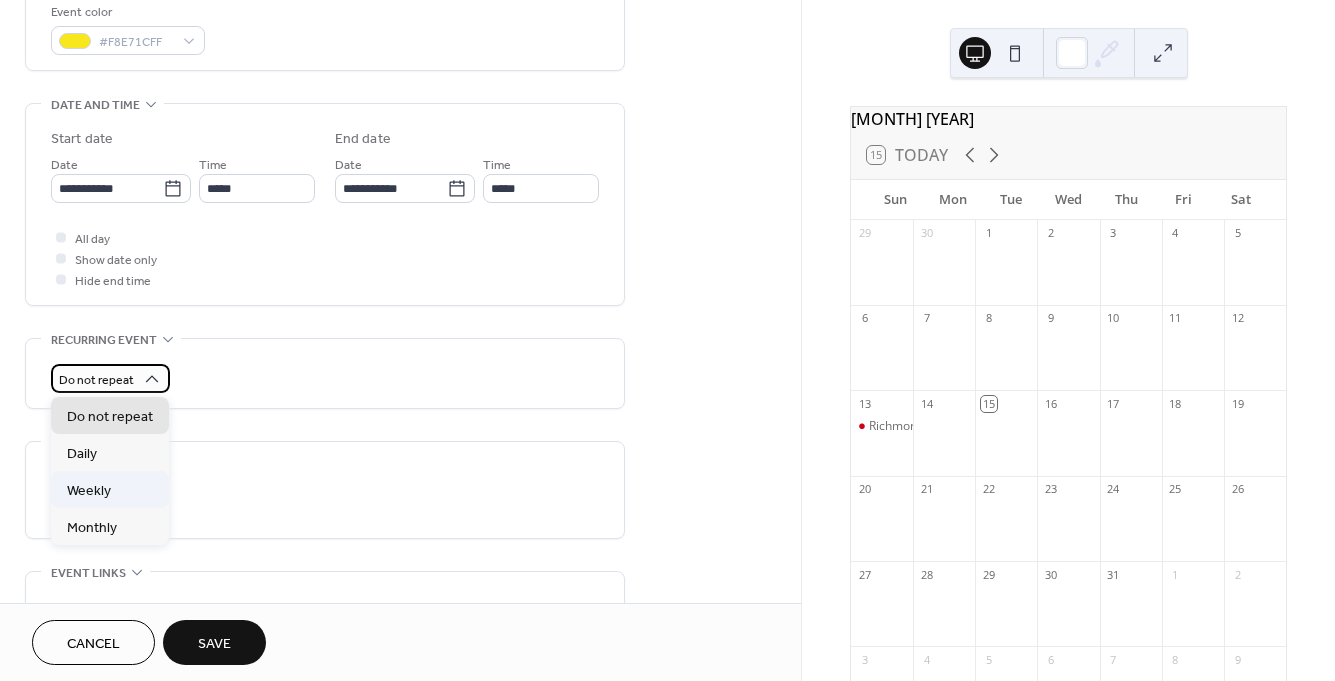 click on "**********" at bounding box center [667, 340] 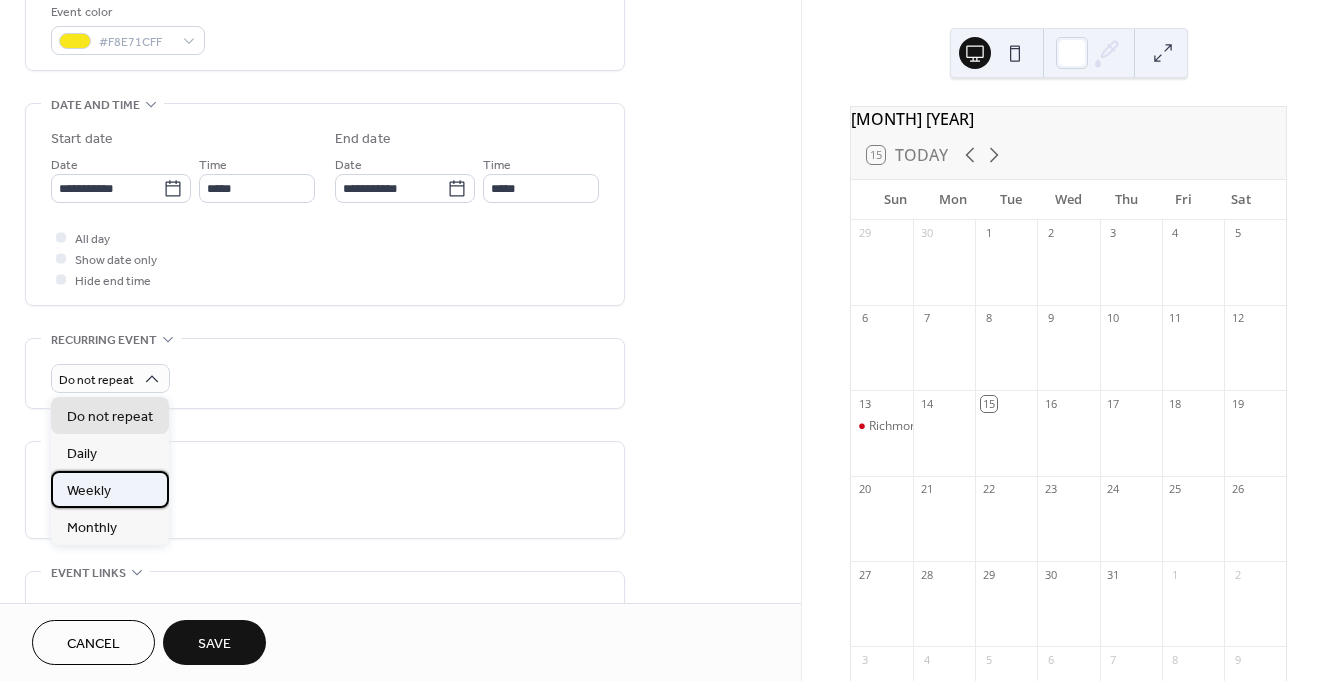 click on "Weekly" at bounding box center [110, 489] 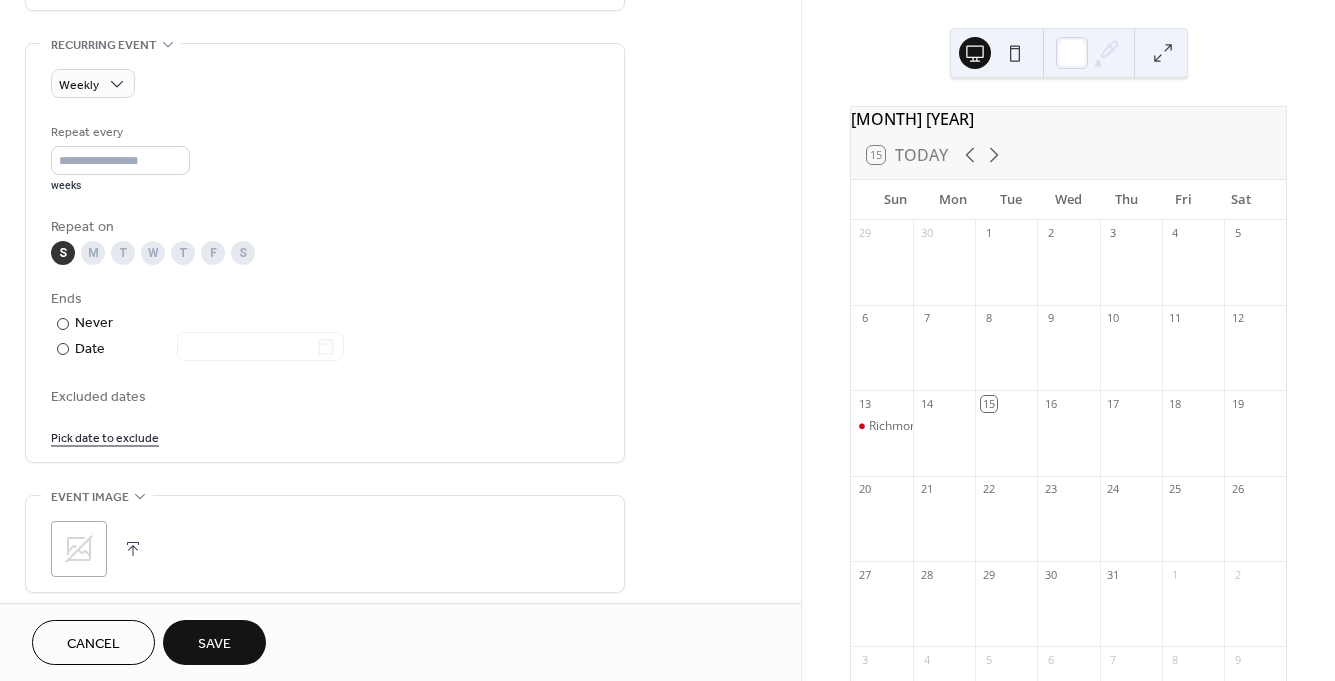 scroll, scrollTop: 852, scrollLeft: 0, axis: vertical 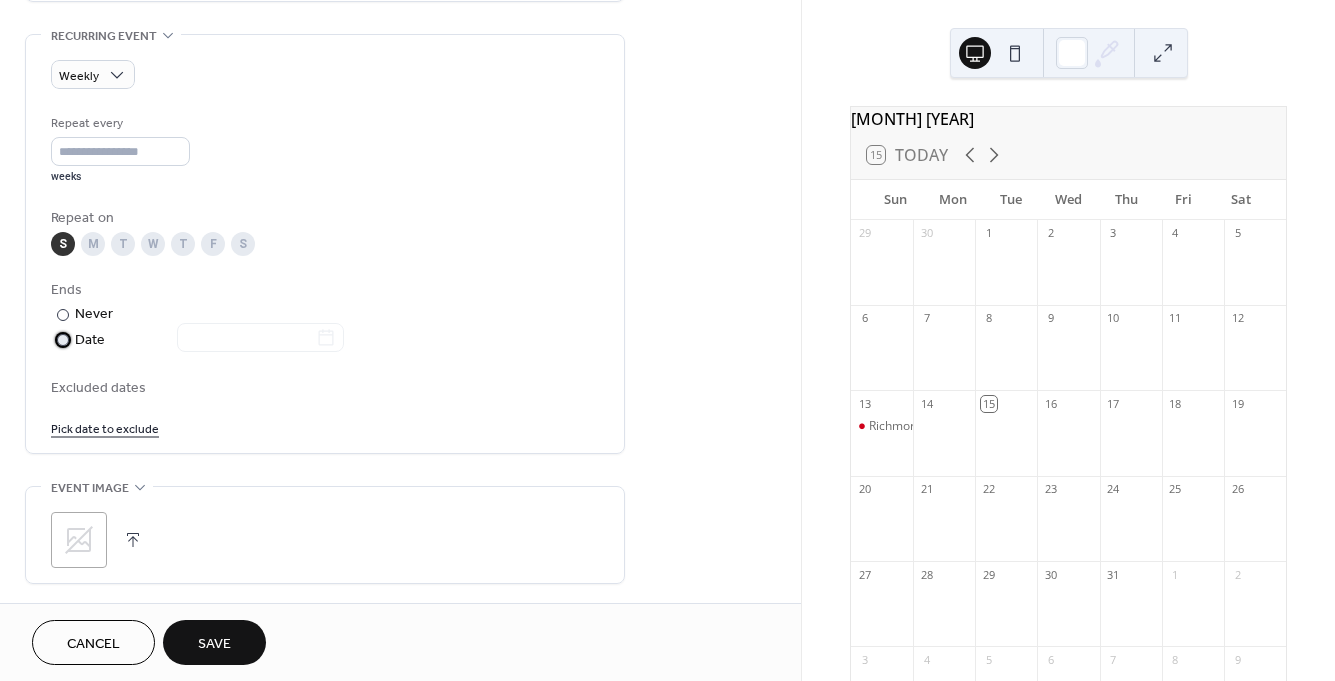 click at bounding box center [248, 339] 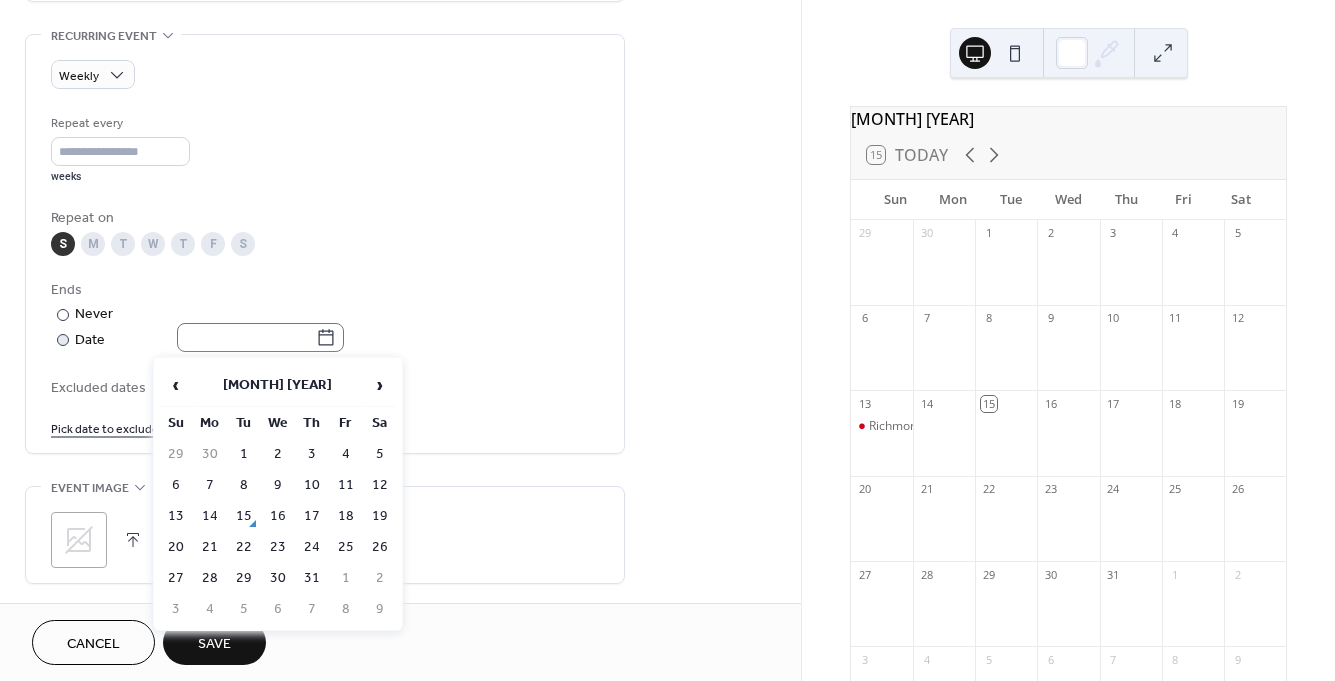 click 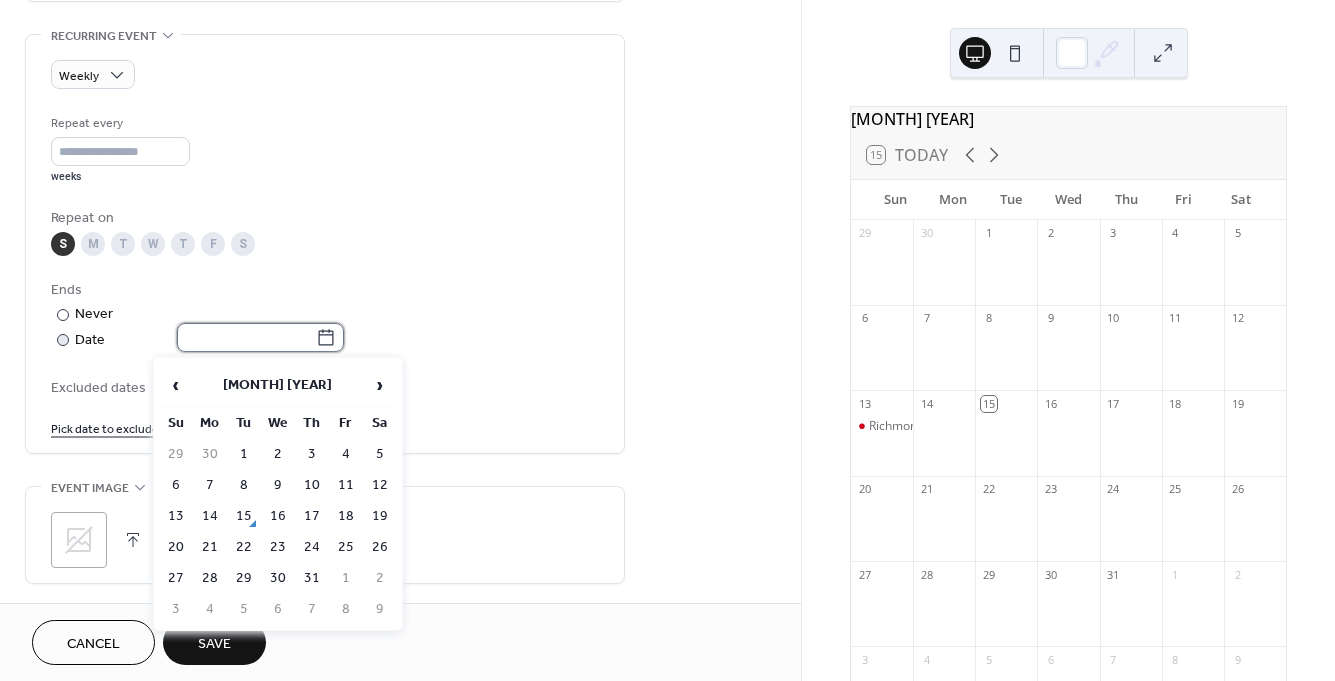 click at bounding box center (246, 337) 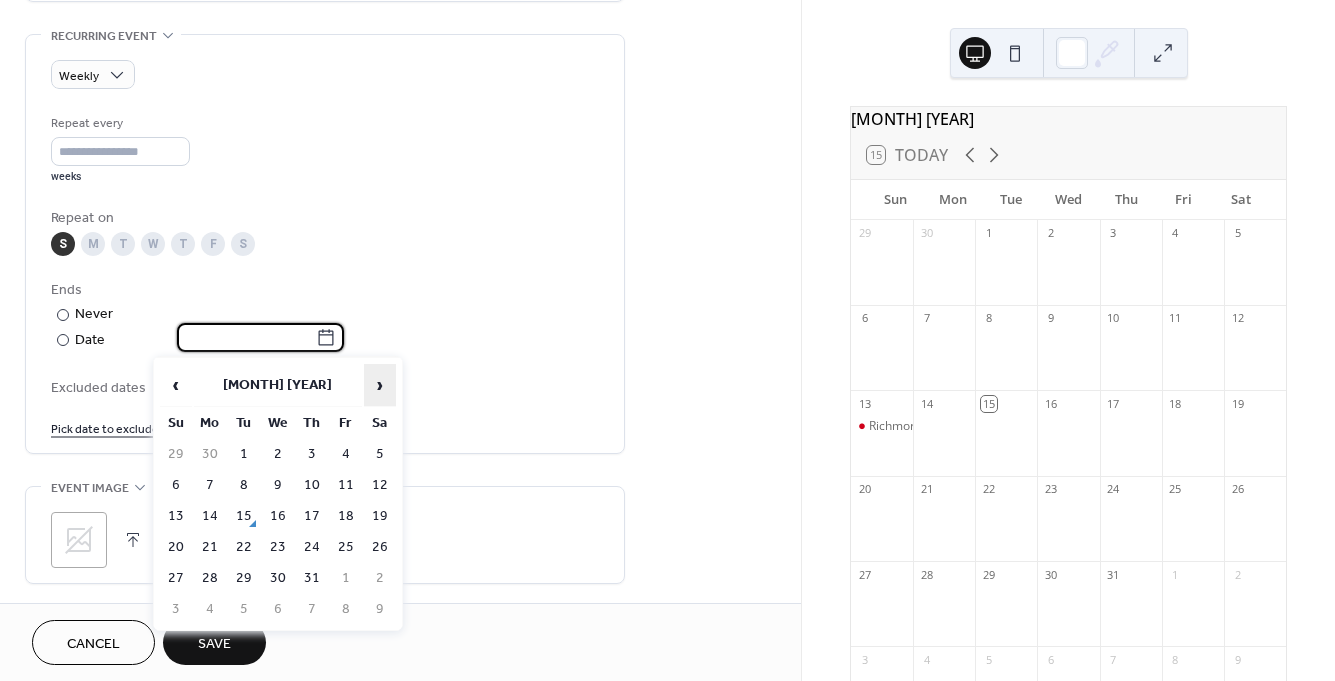 click on "›" at bounding box center (380, 385) 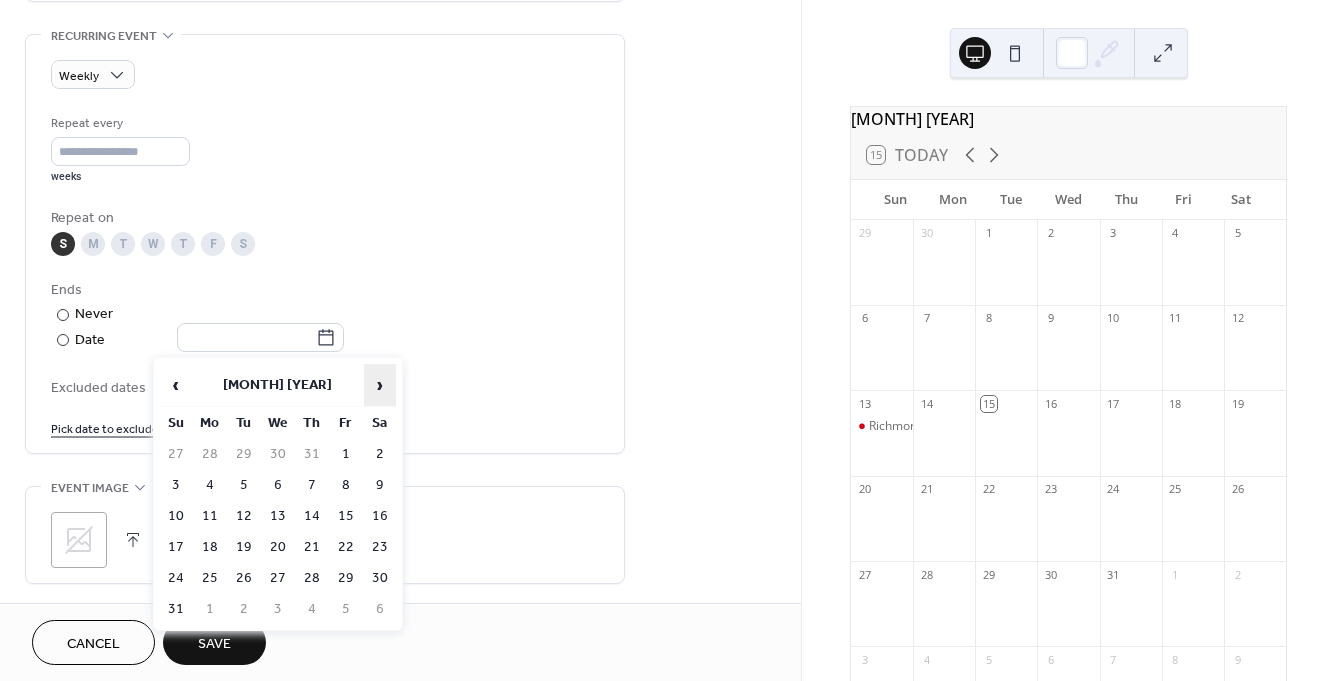 click on "›" at bounding box center (380, 385) 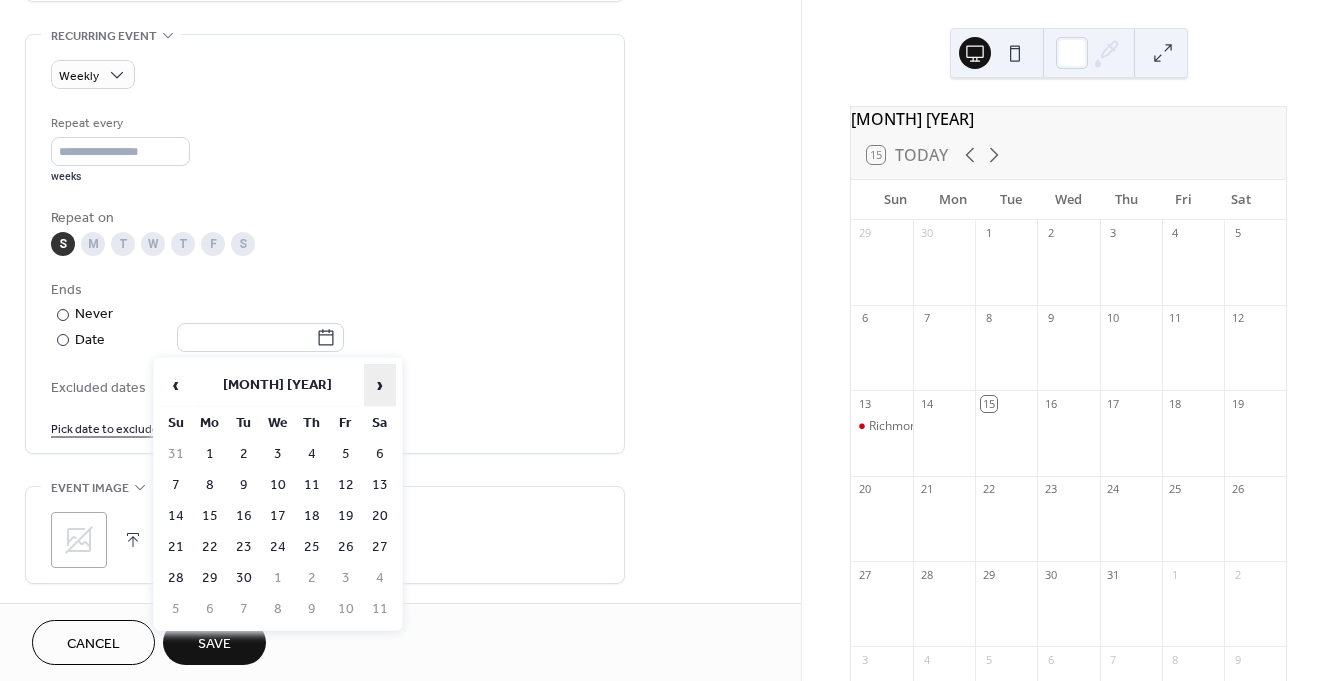 click on "›" at bounding box center (380, 385) 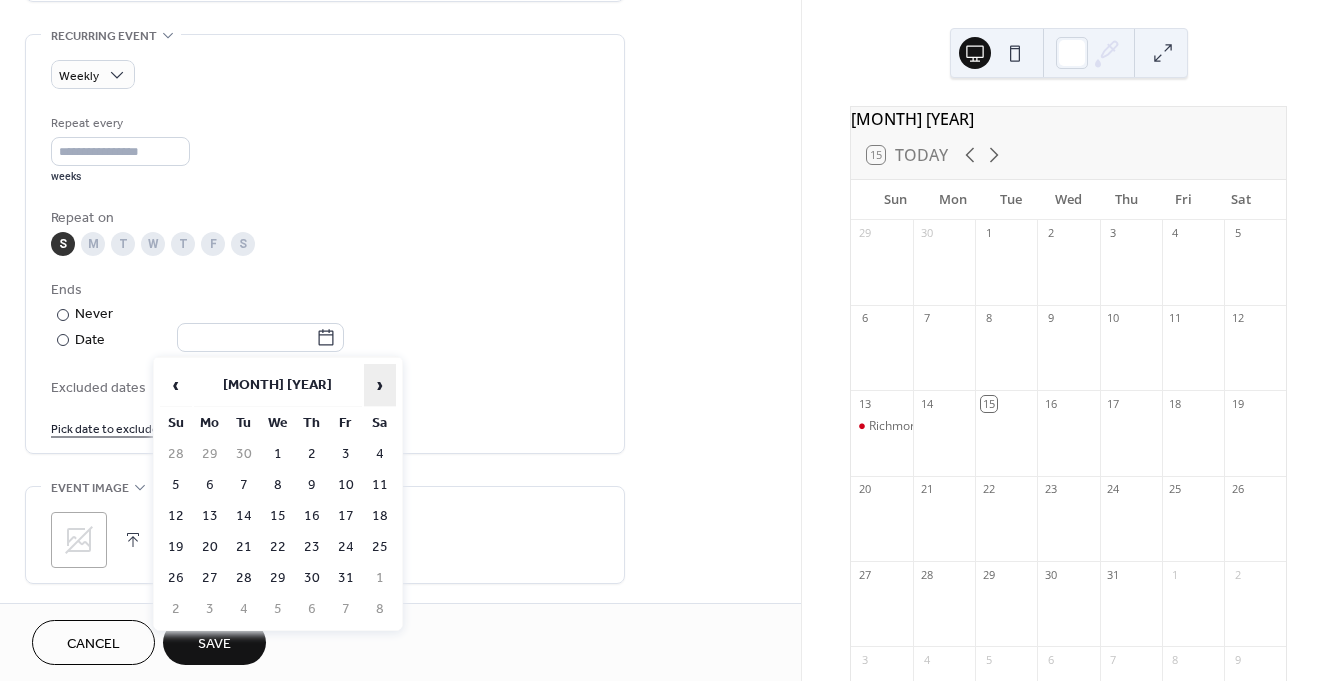 click on "›" at bounding box center [380, 385] 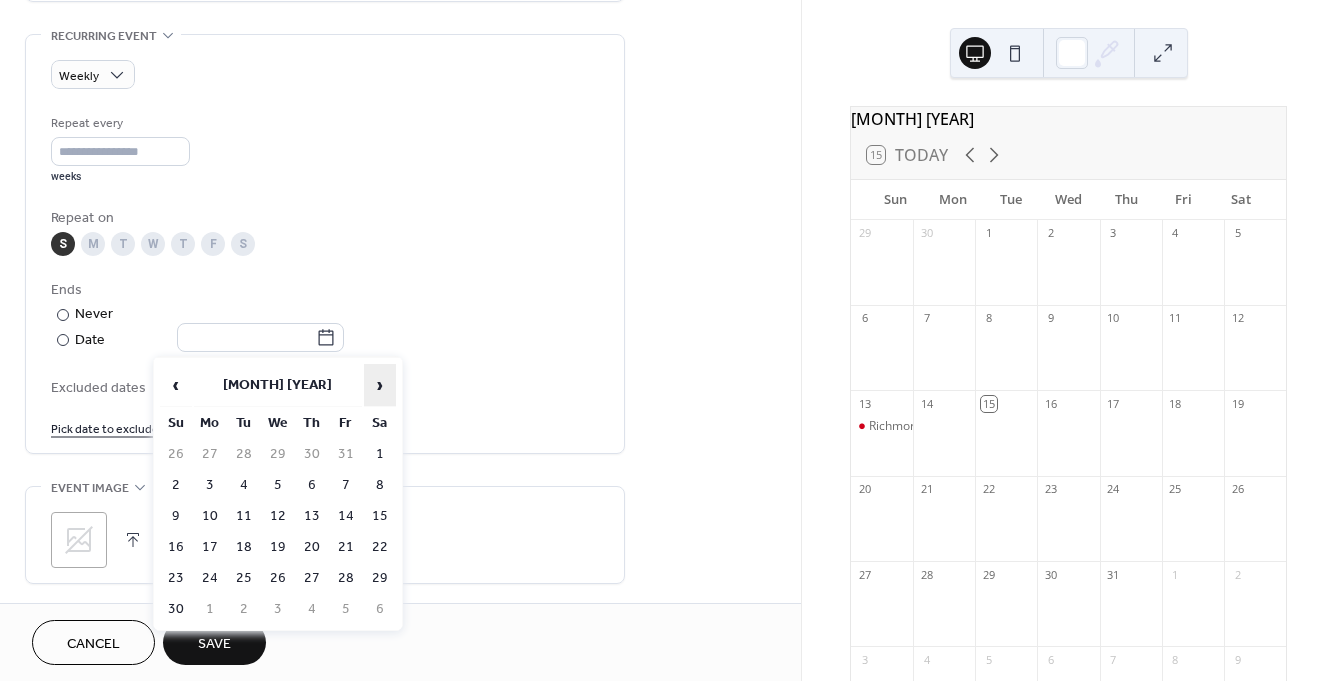 click on "›" at bounding box center [380, 385] 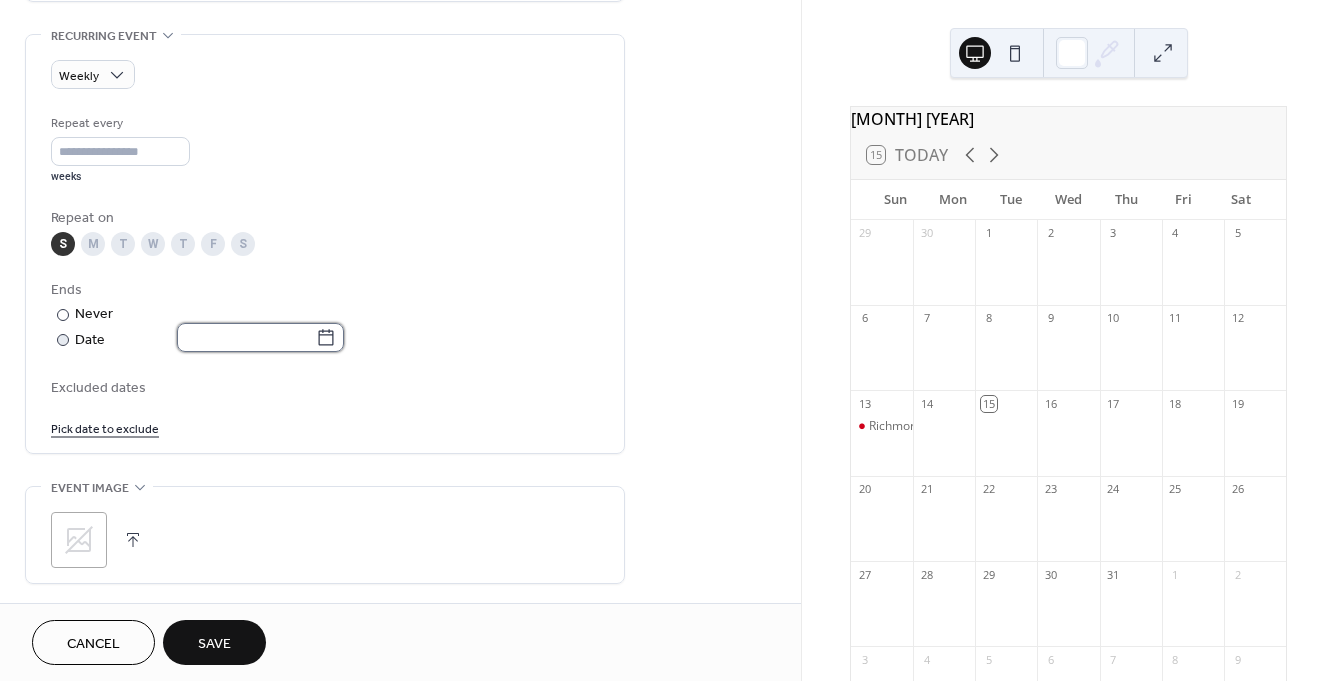 drag, startPoint x: 301, startPoint y: 344, endPoint x: 318, endPoint y: 344, distance: 17 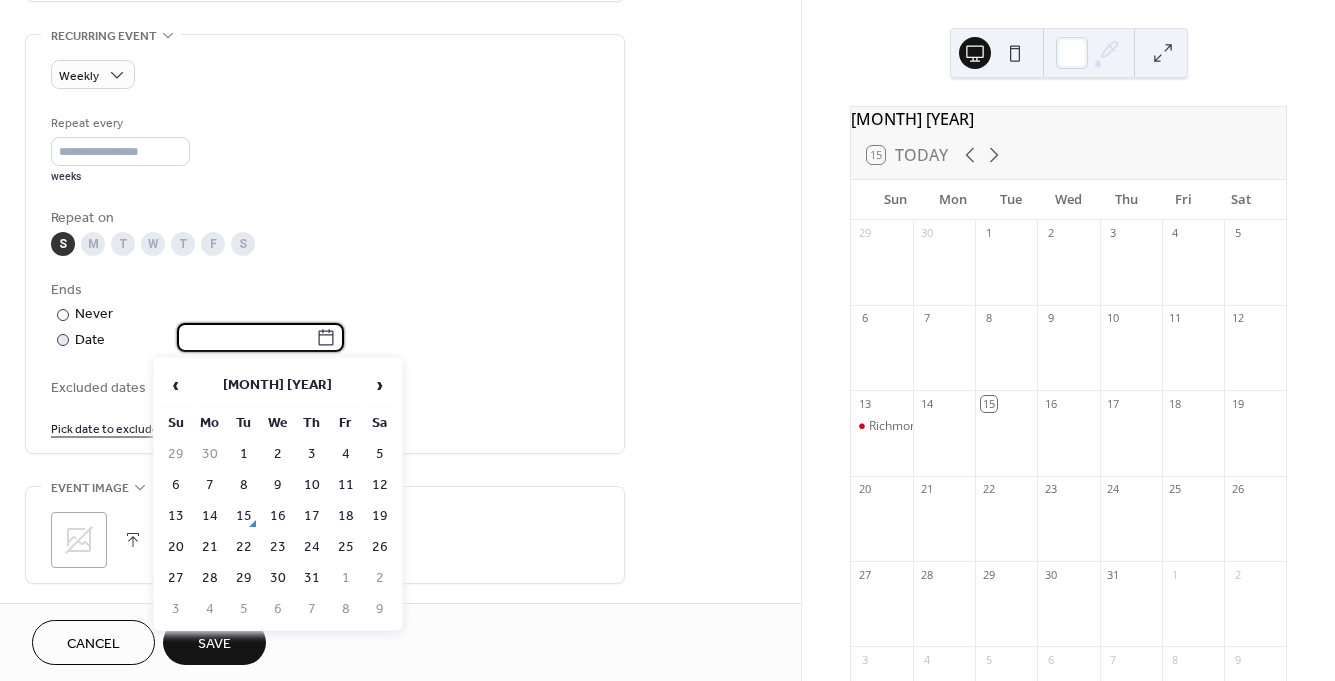 click 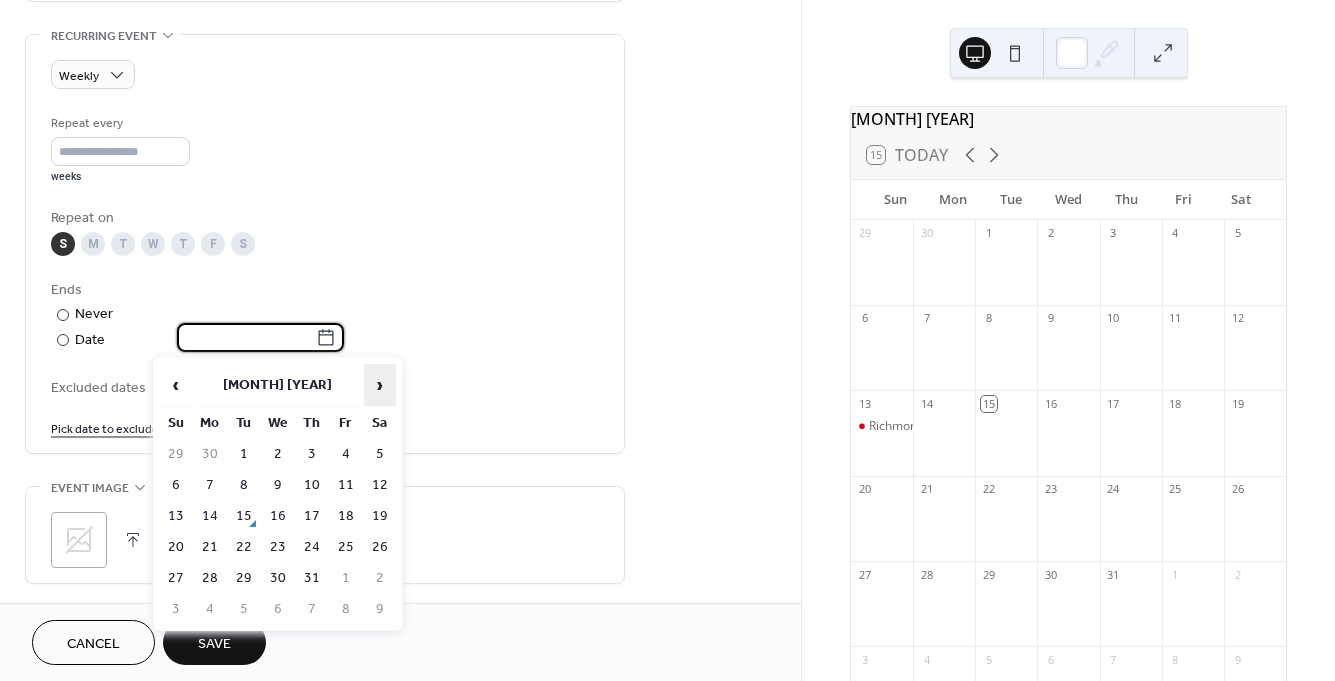 click on "›" at bounding box center [380, 385] 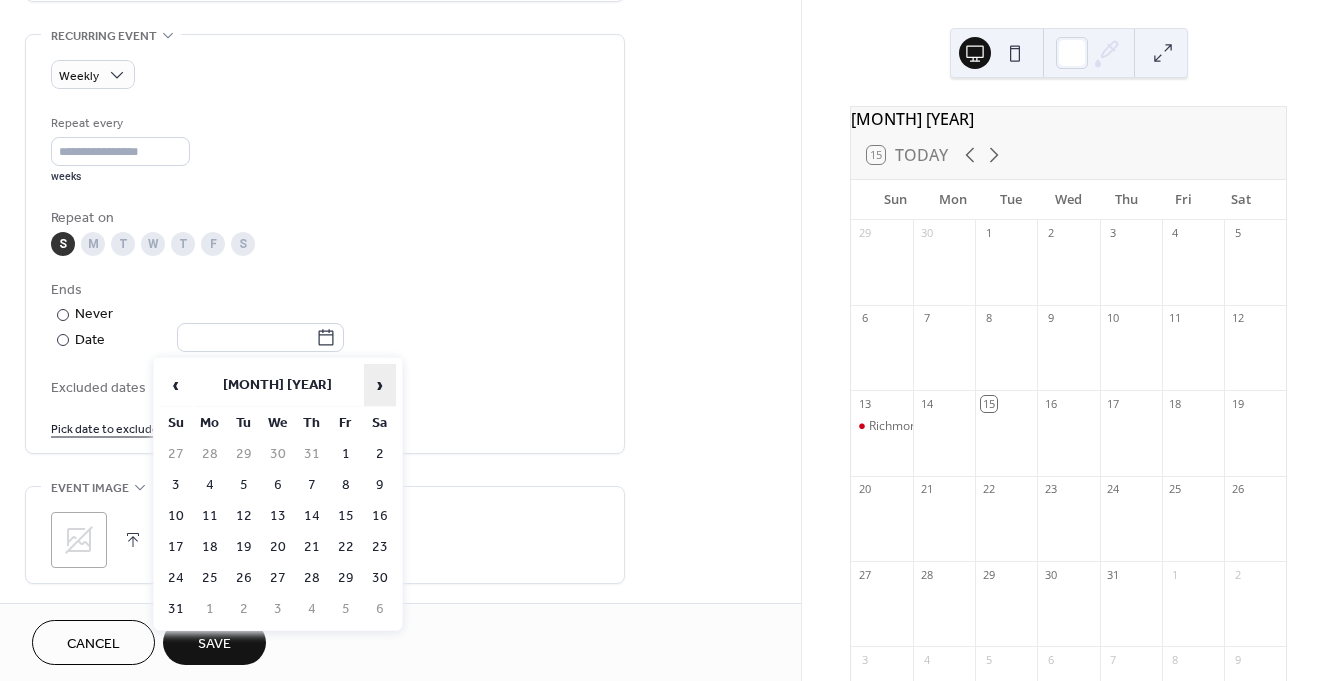 click on "›" at bounding box center [380, 385] 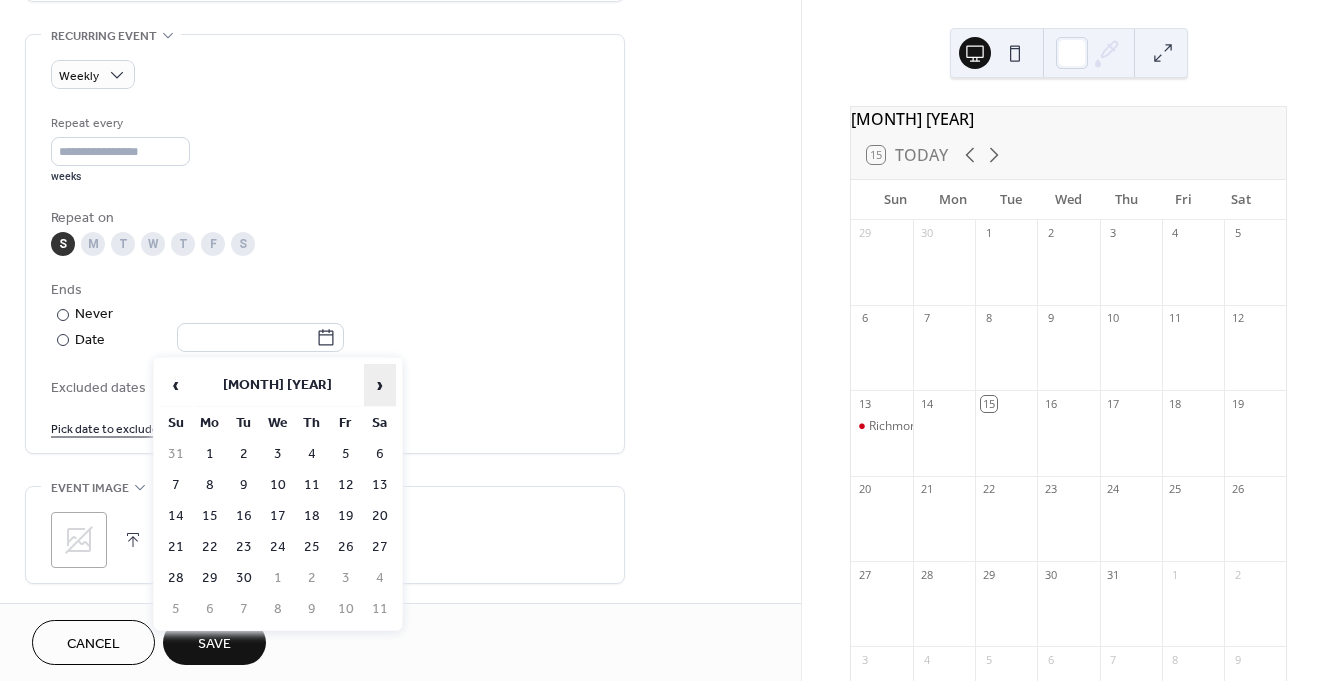 click on "›" at bounding box center (380, 385) 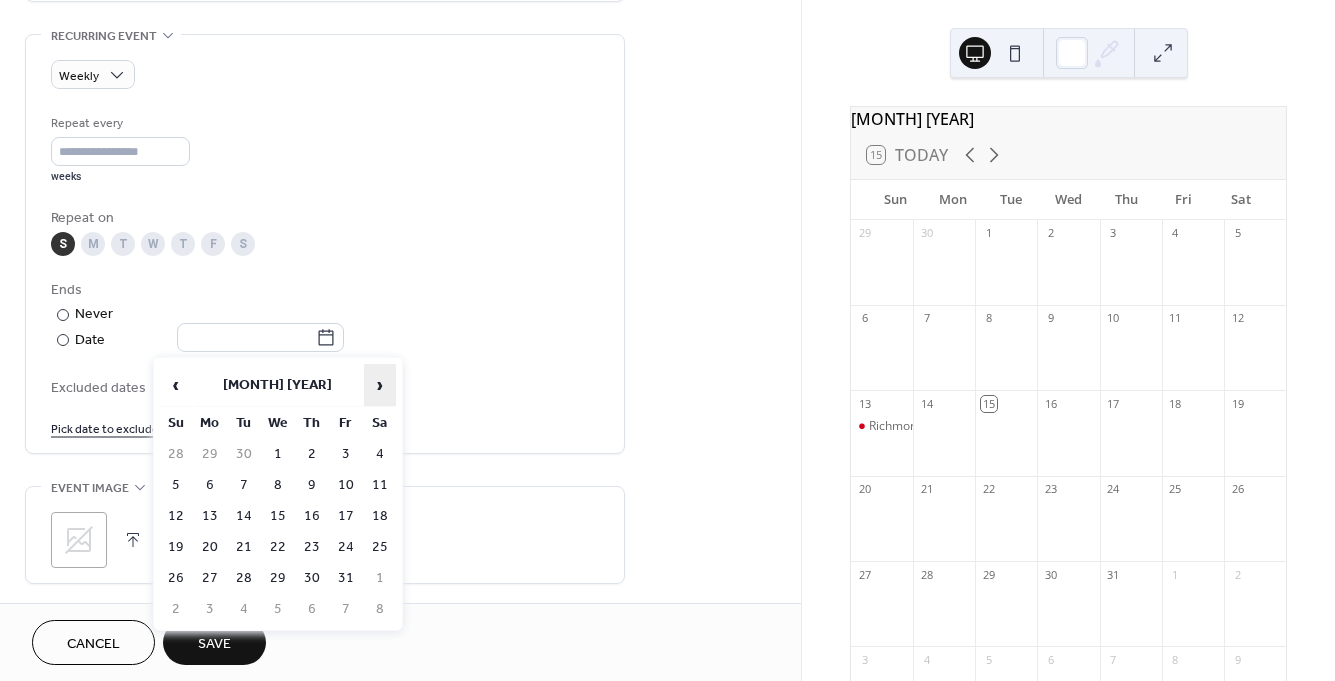 click on "›" at bounding box center [380, 385] 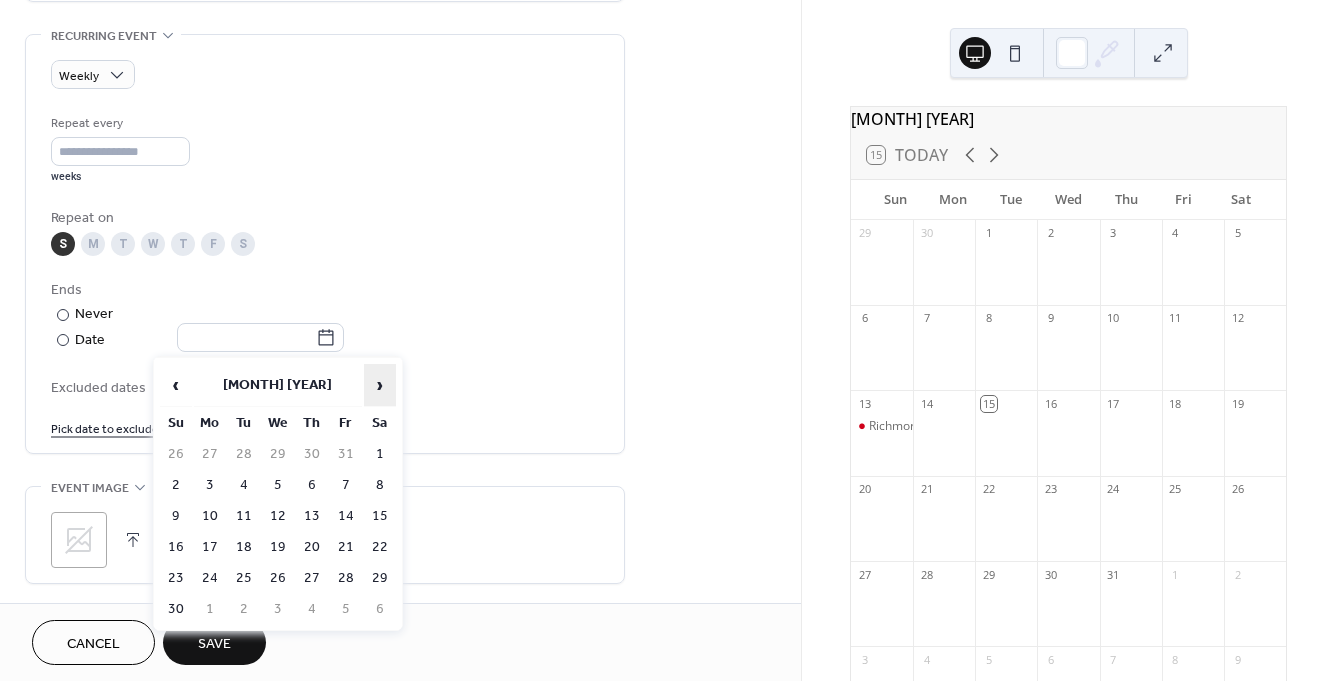 click on "›" at bounding box center (380, 385) 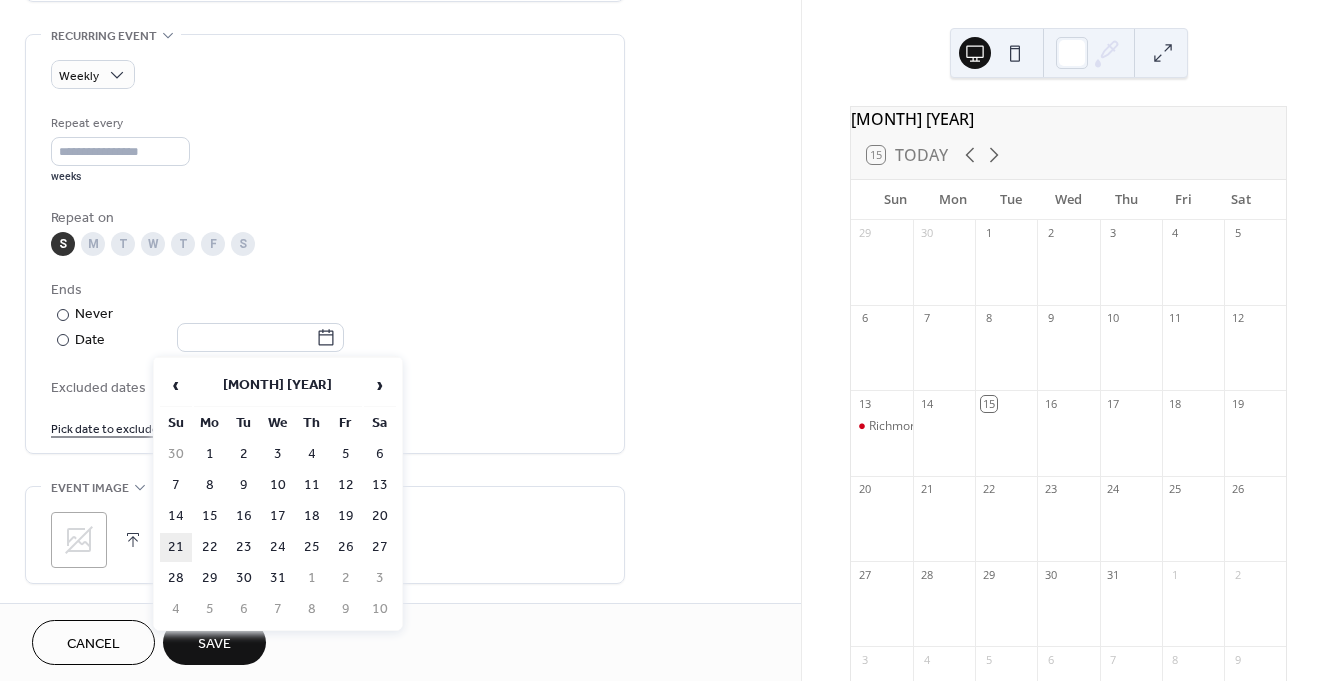 click on "21" at bounding box center [176, 547] 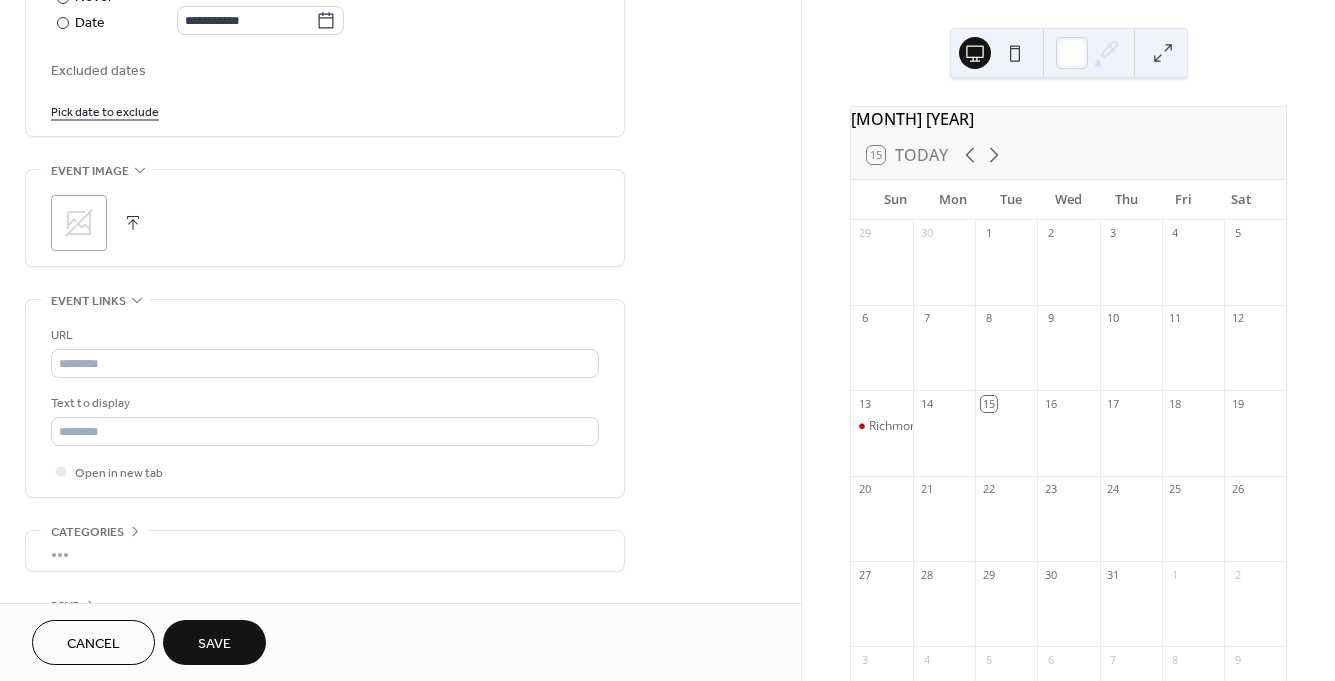 scroll, scrollTop: 1176, scrollLeft: 0, axis: vertical 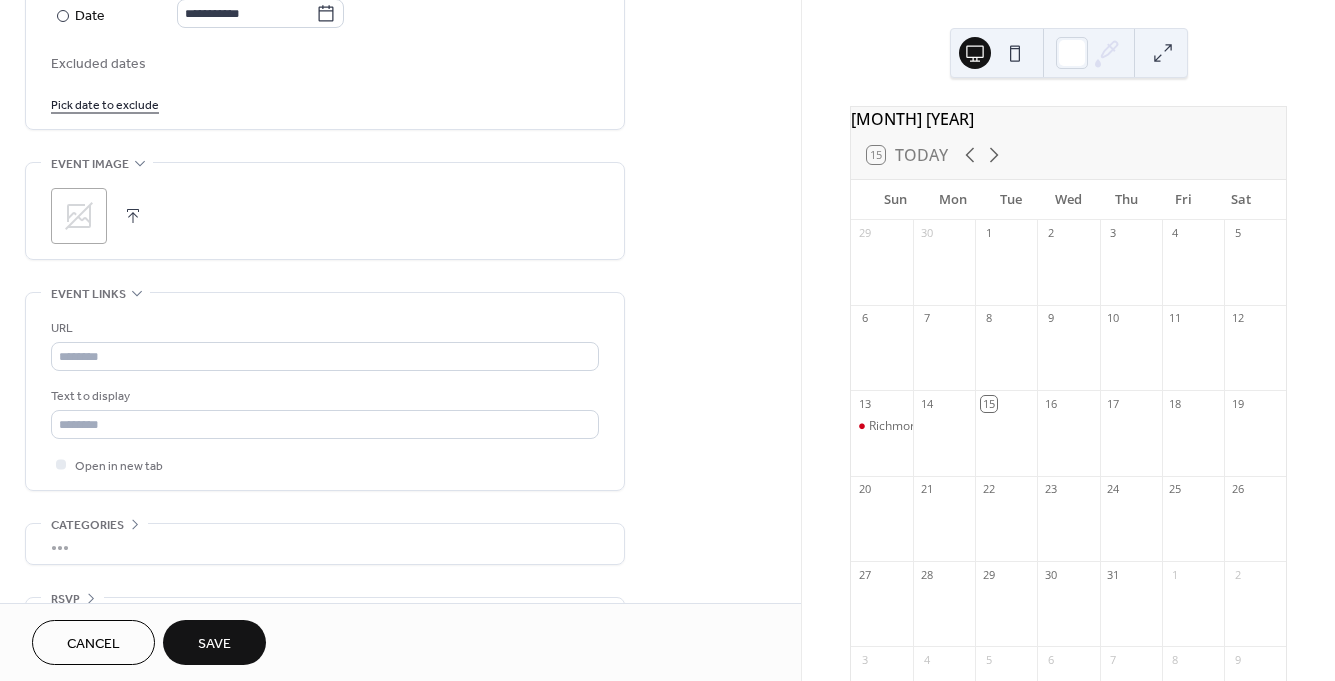 click on "URL" at bounding box center (323, 328) 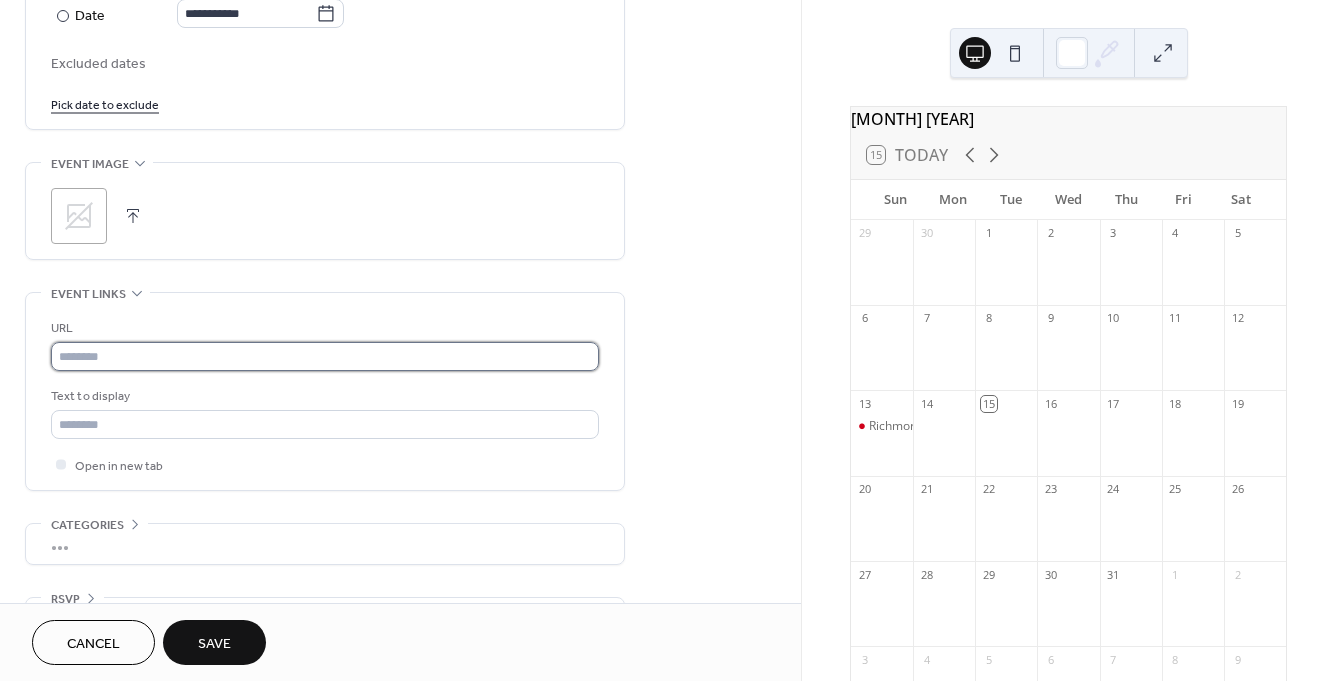 click at bounding box center (325, 356) 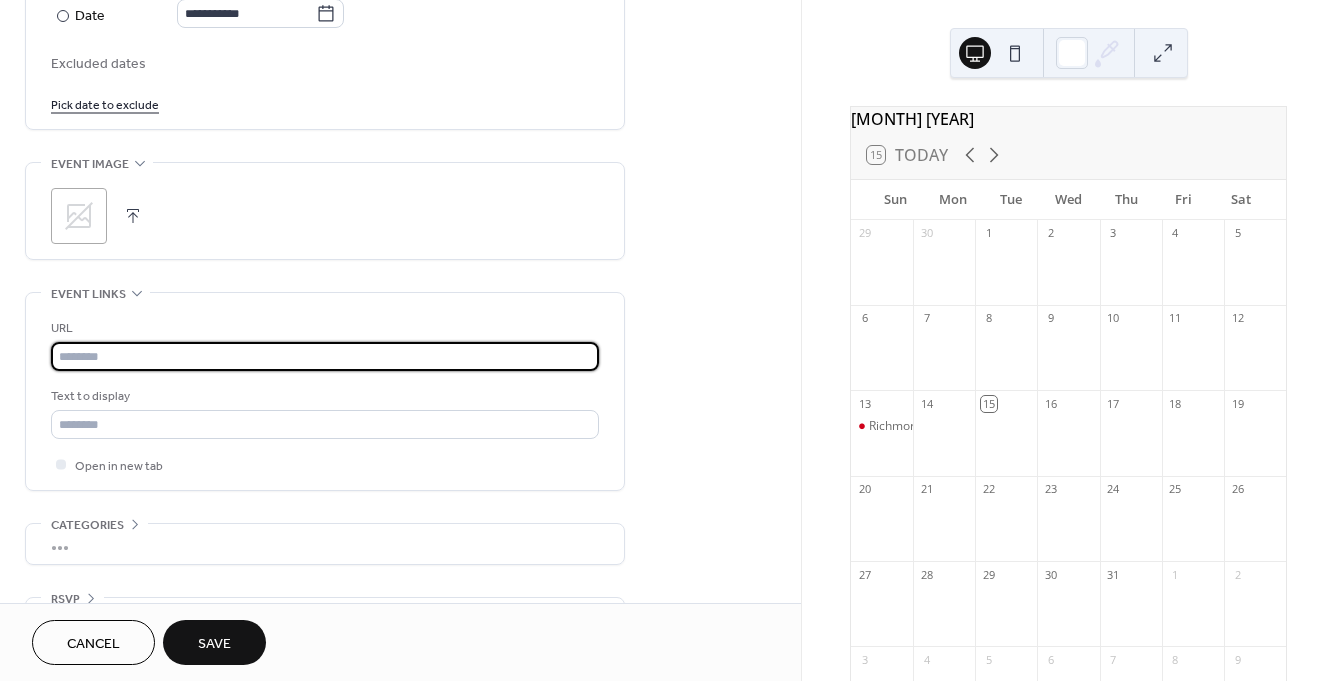 paste on "**********" 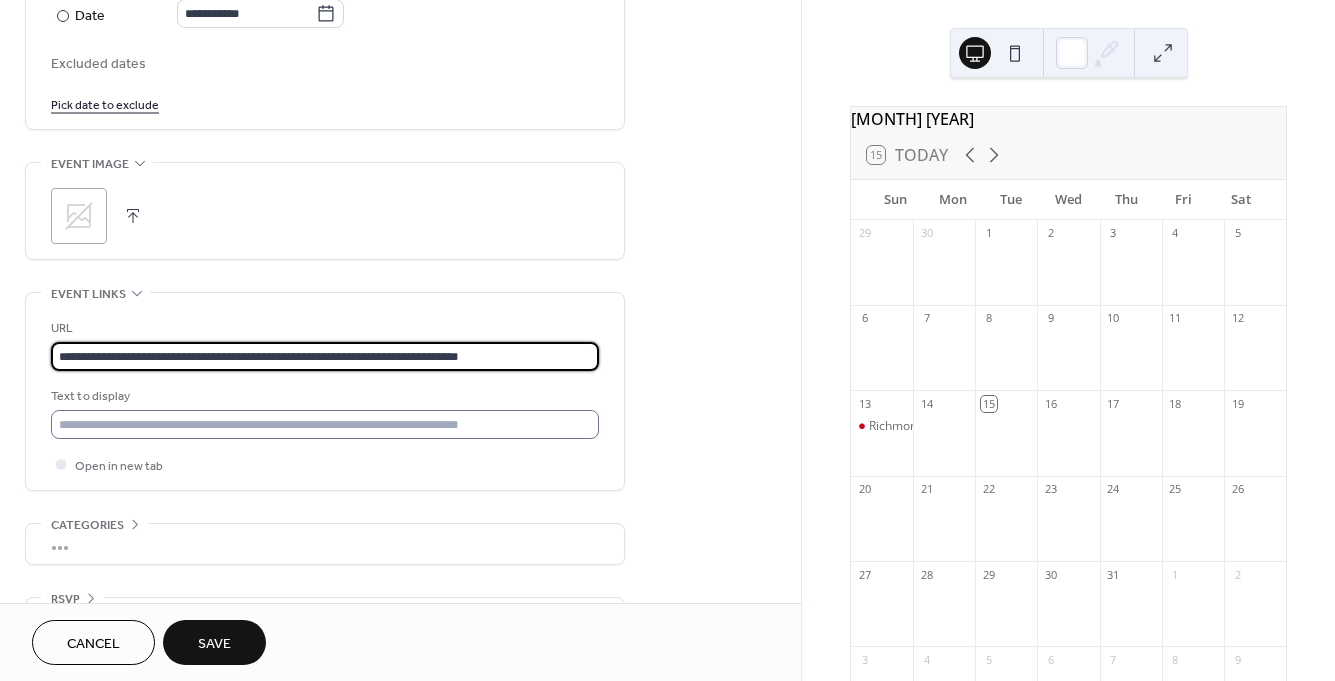 type on "**********" 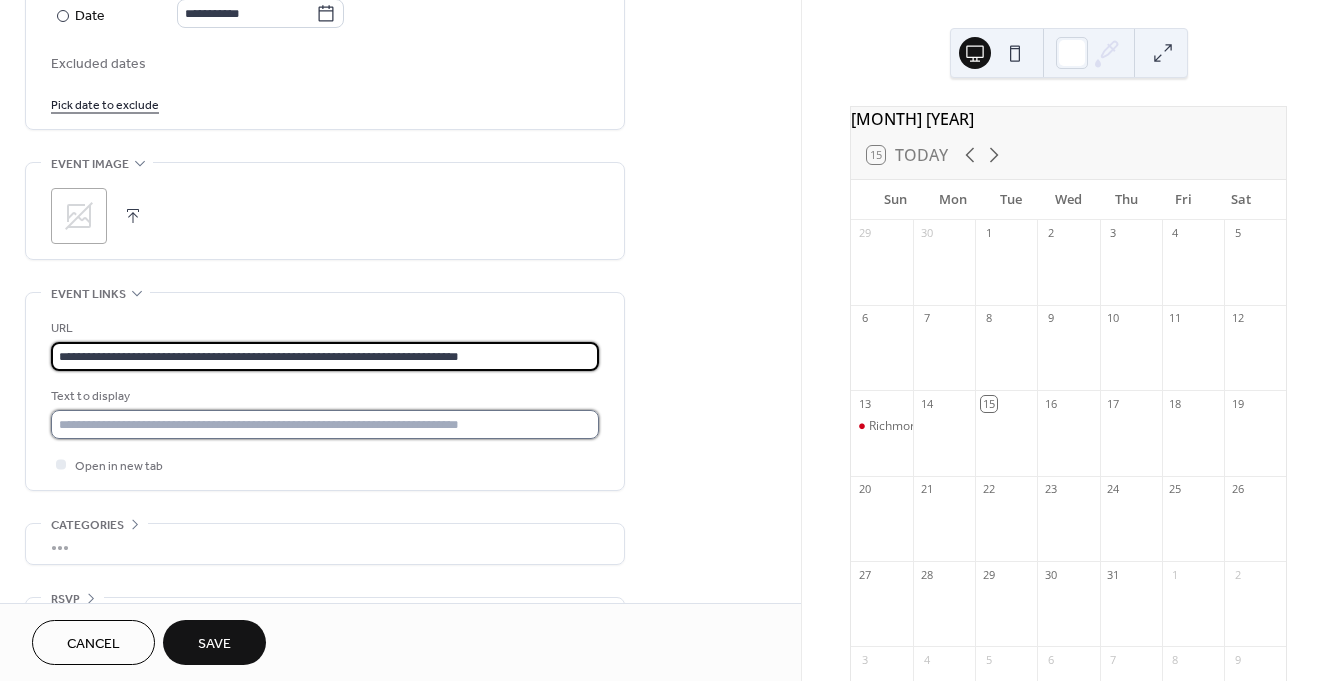 click at bounding box center [325, 424] 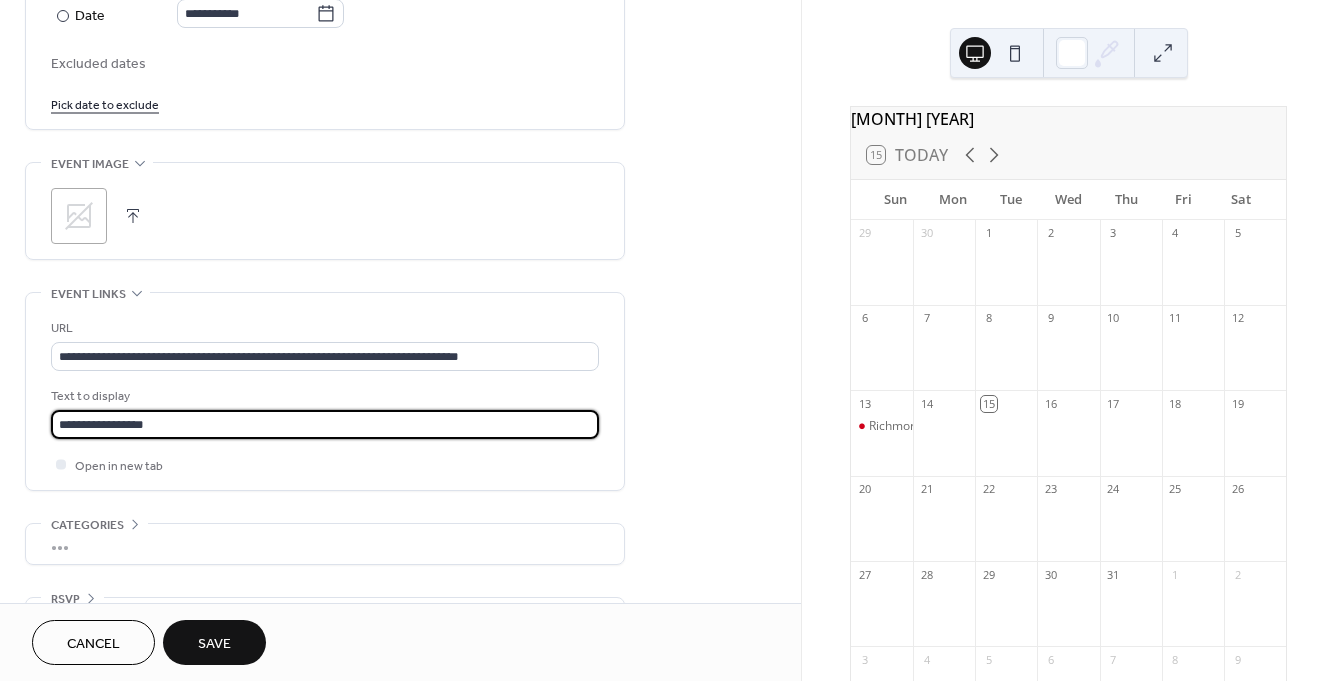 scroll, scrollTop: 1, scrollLeft: 0, axis: vertical 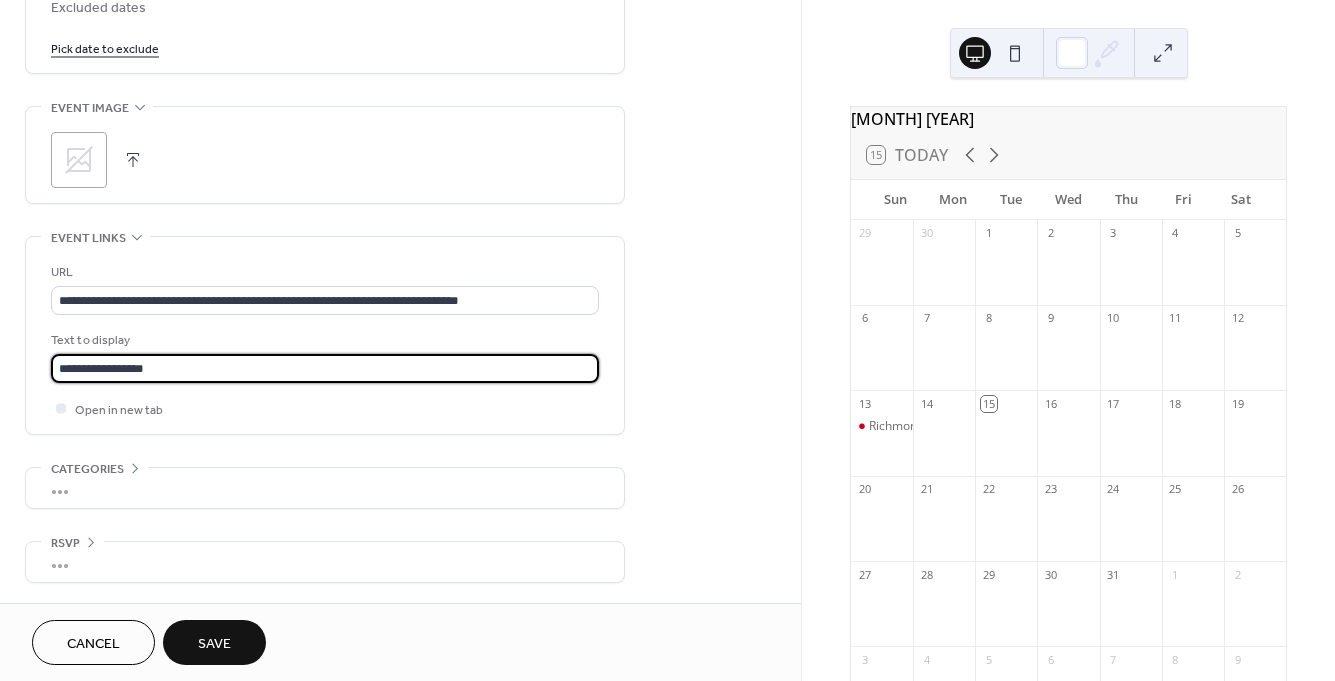 type on "**********" 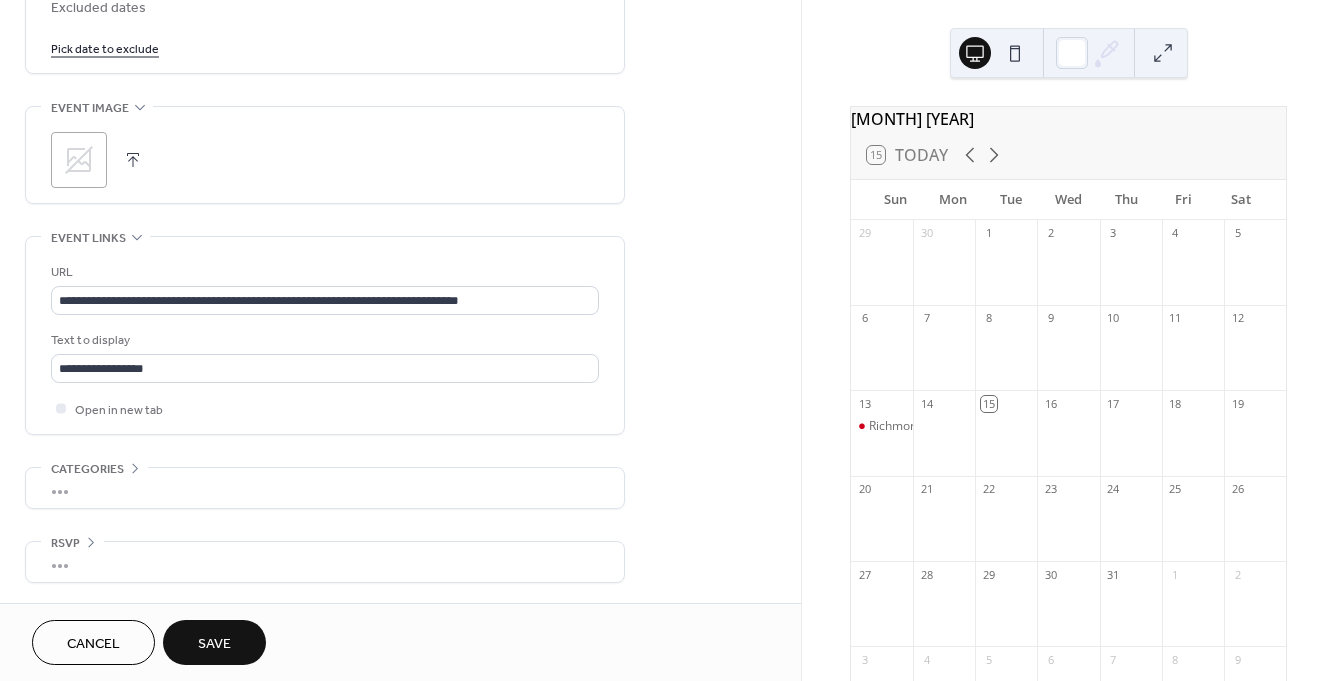 scroll, scrollTop: 0, scrollLeft: 0, axis: both 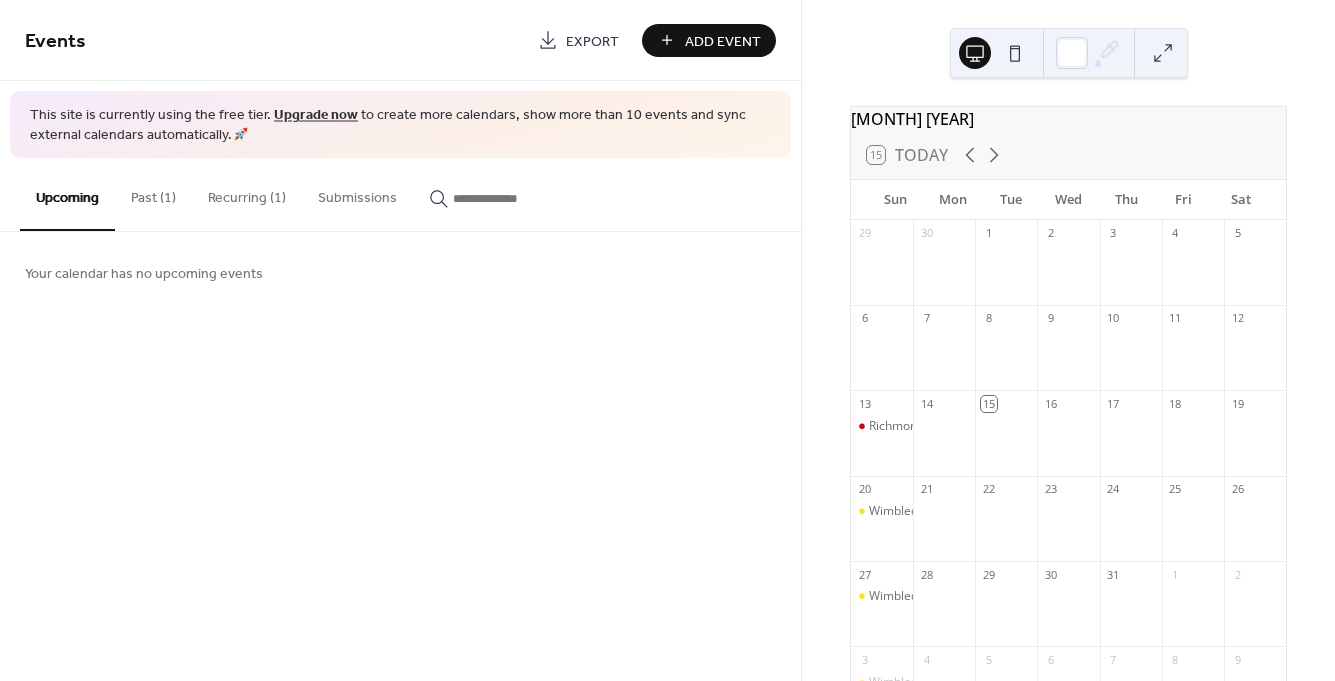 click at bounding box center (1015, 53) 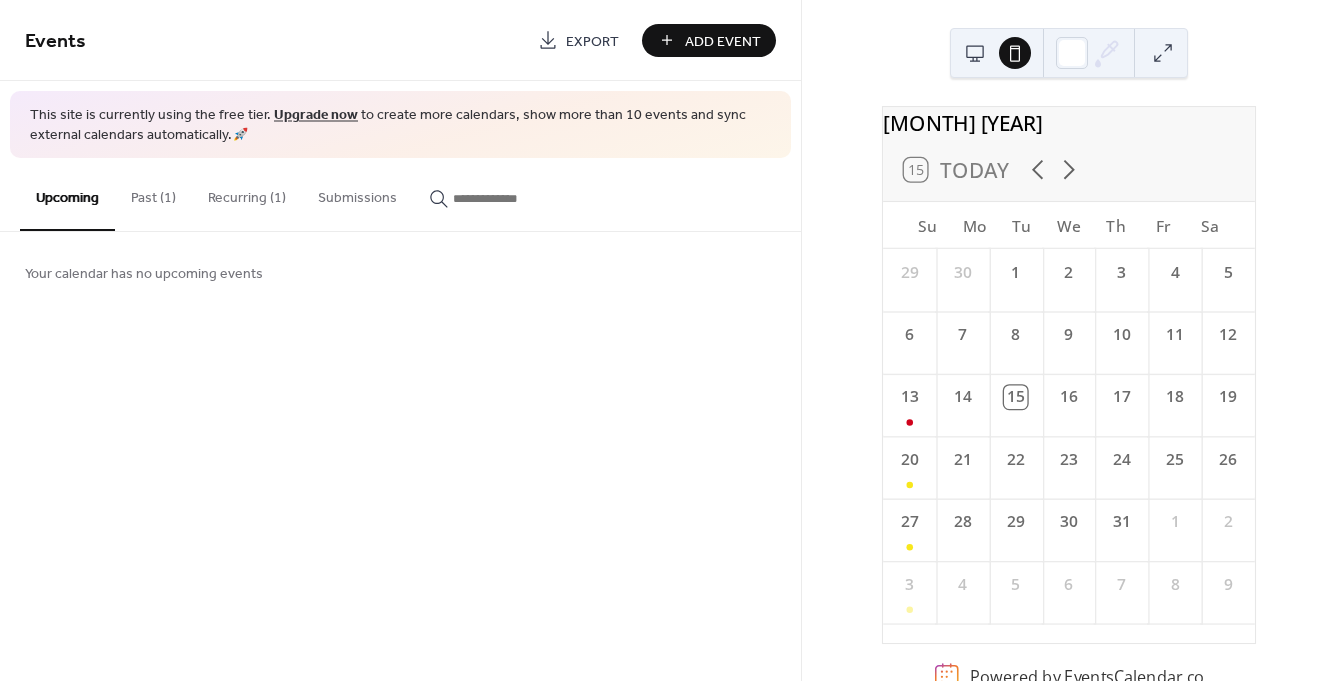 click on "Recurring (1)" at bounding box center [247, 193] 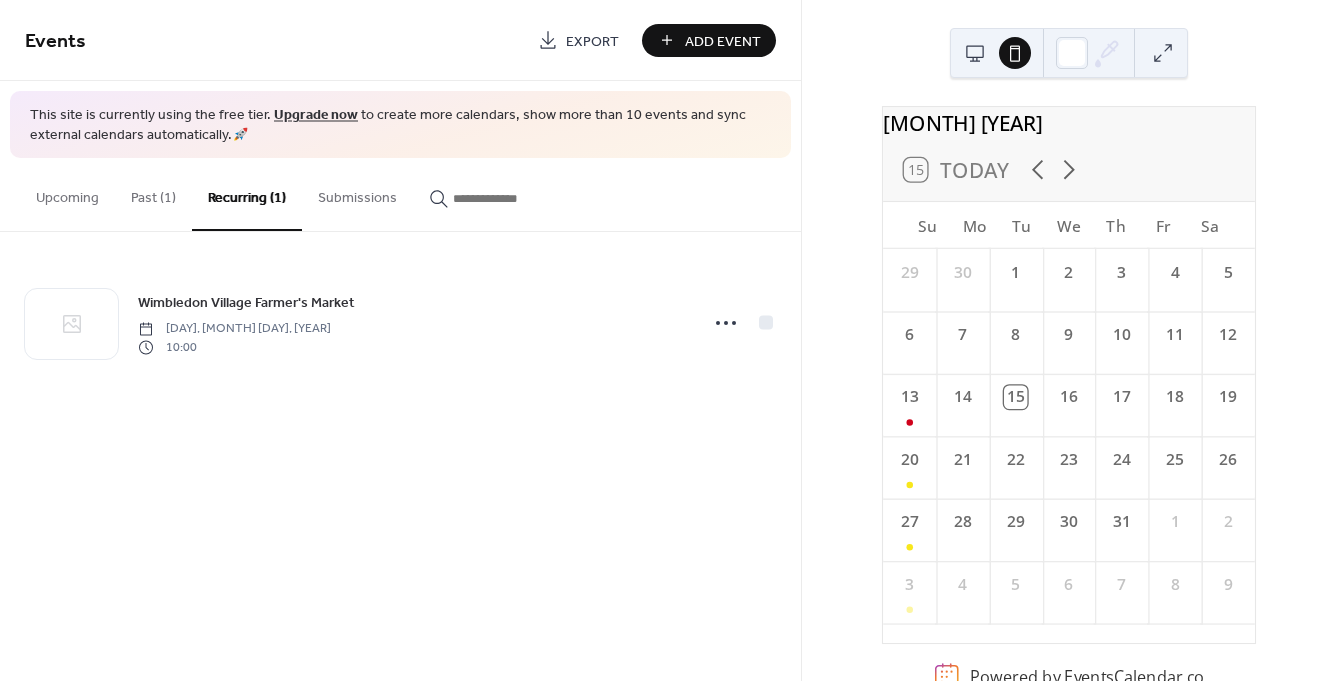 click on "Past (1)" at bounding box center [153, 193] 